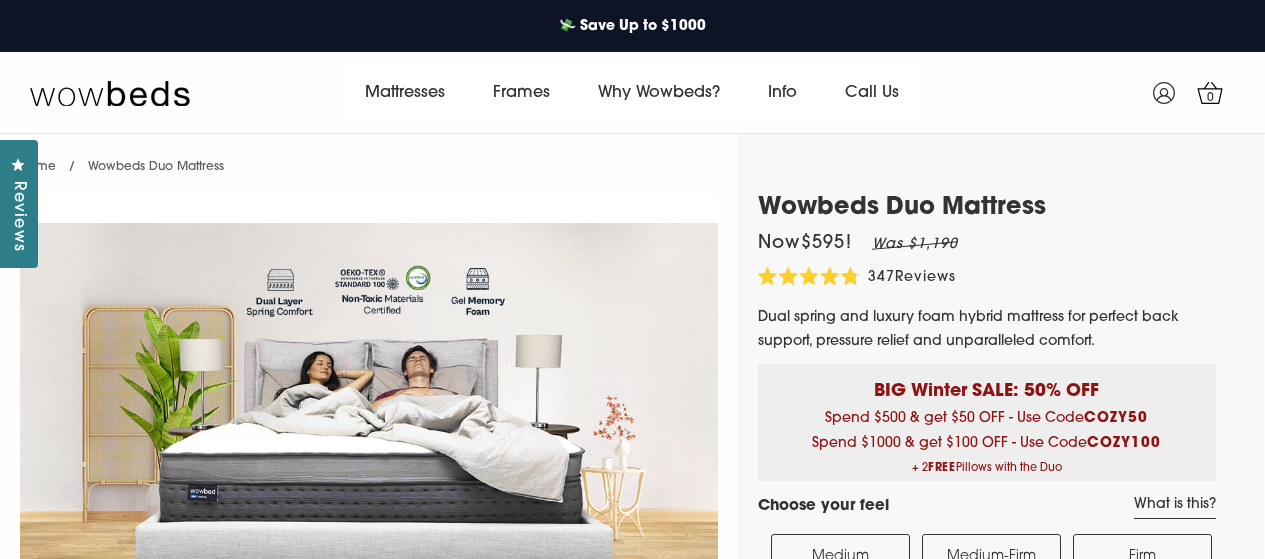 select on "Firm" 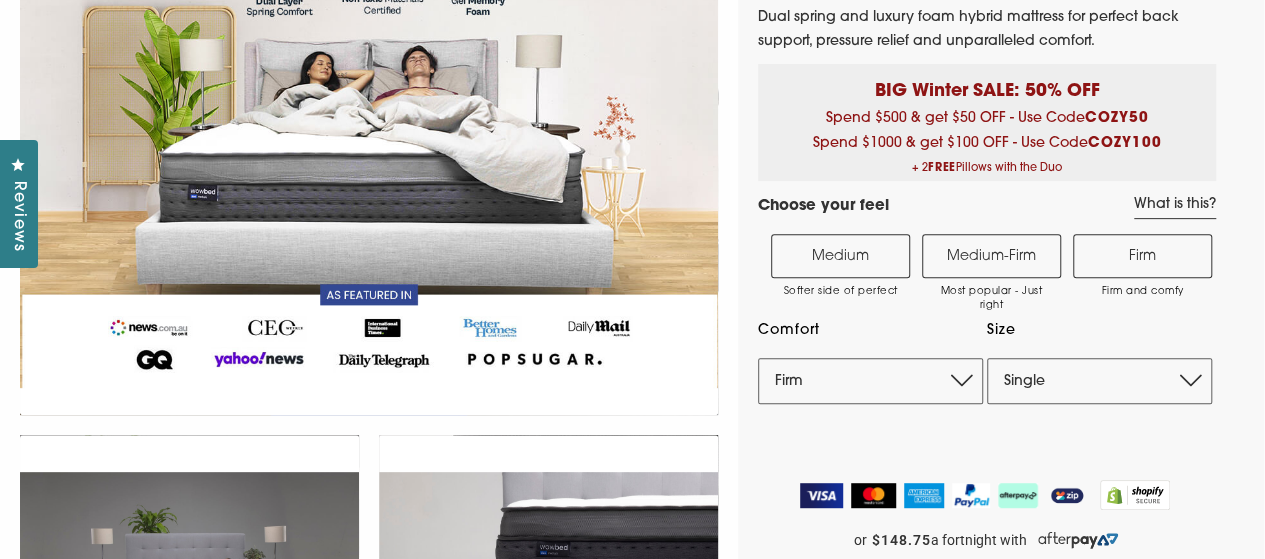 click on "Medium
Softer side of perfect" at bounding box center (840, 256) 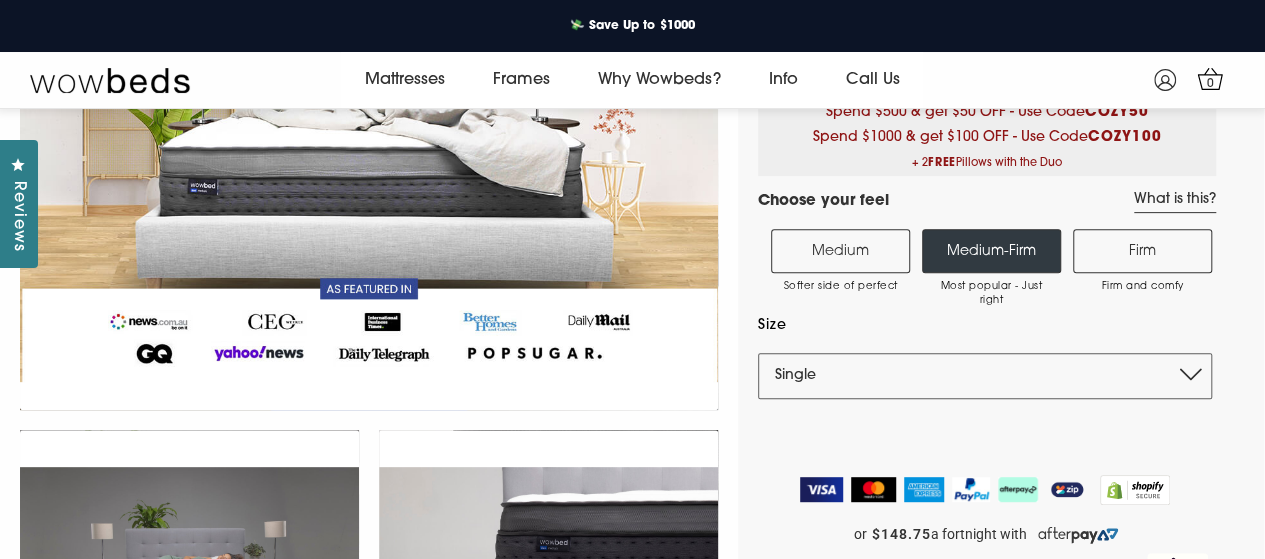 scroll, scrollTop: 275, scrollLeft: 0, axis: vertical 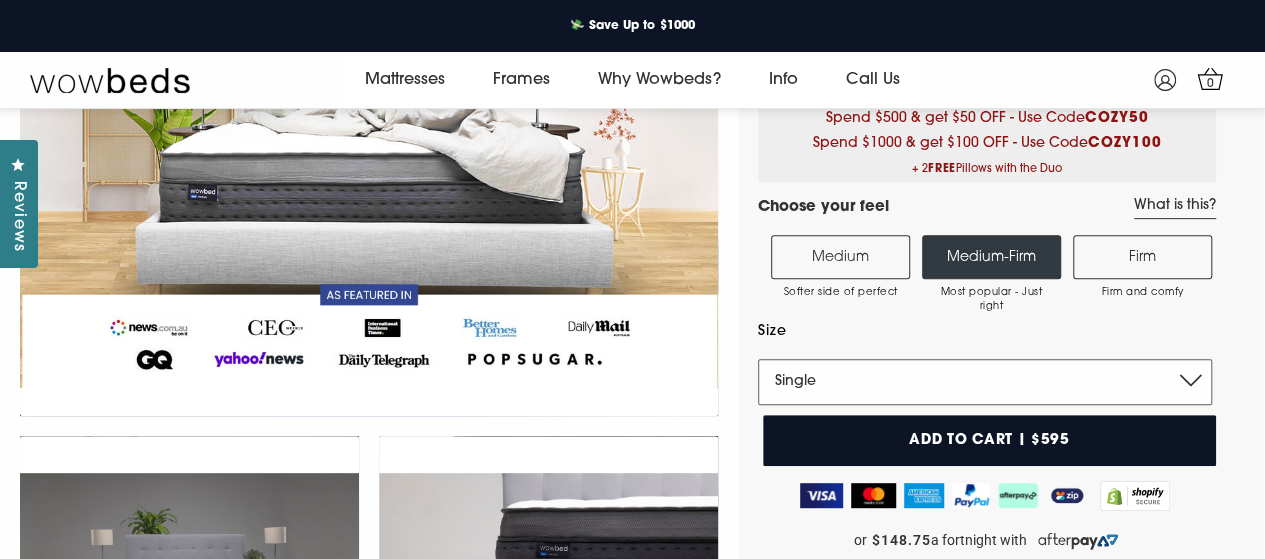 click on "Single King Single Double Queen King" at bounding box center [985, 382] 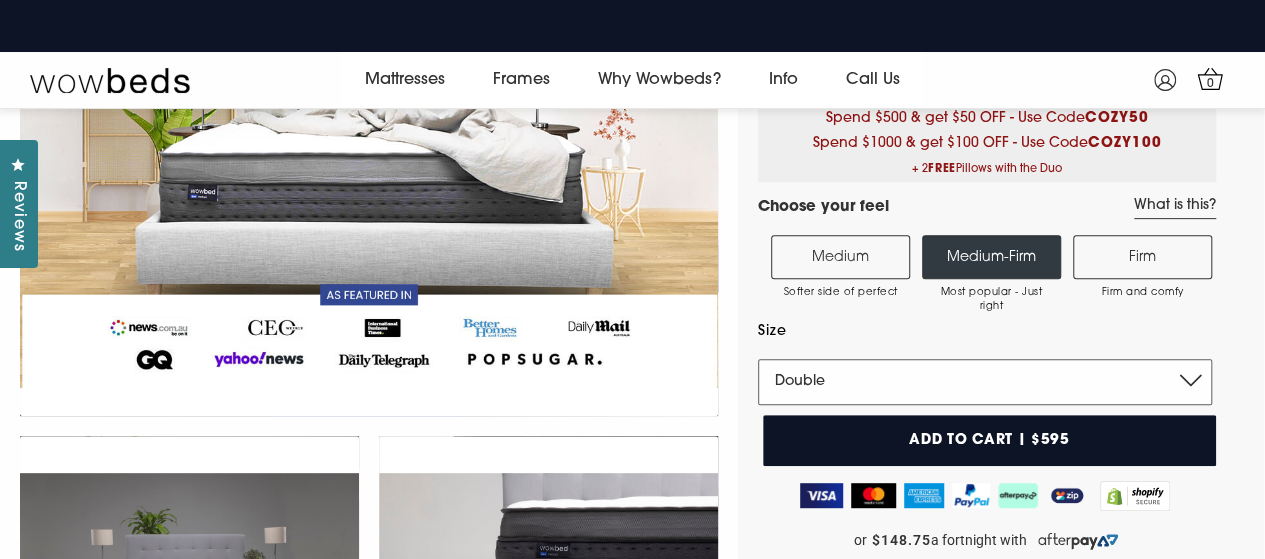 click on "Single King Single Double Queen King" at bounding box center [985, 382] 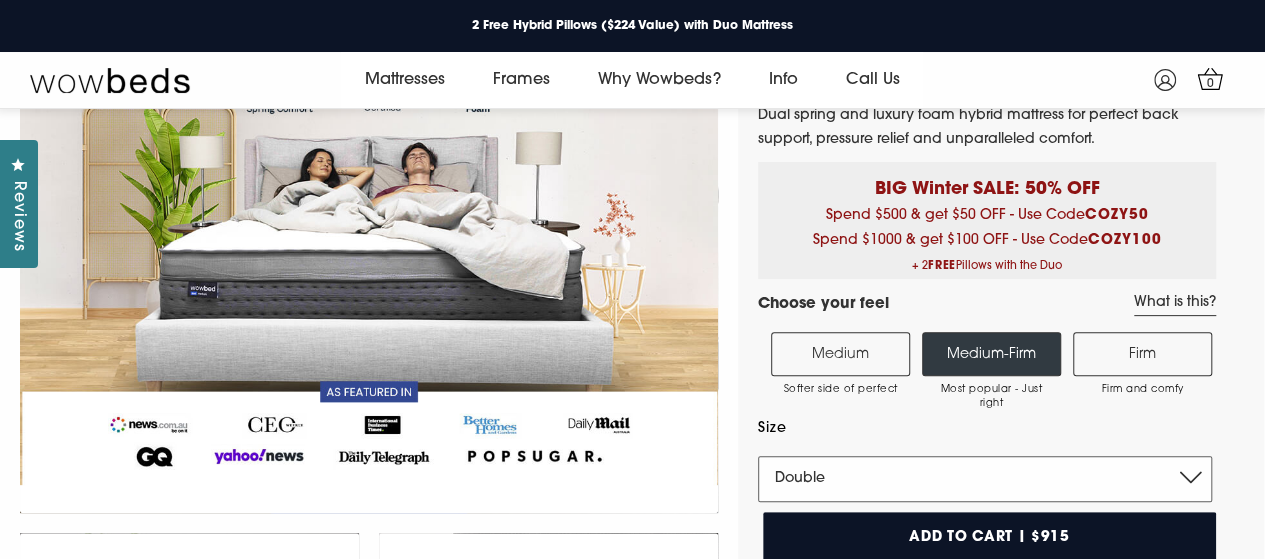 scroll, scrollTop: 175, scrollLeft: 0, axis: vertical 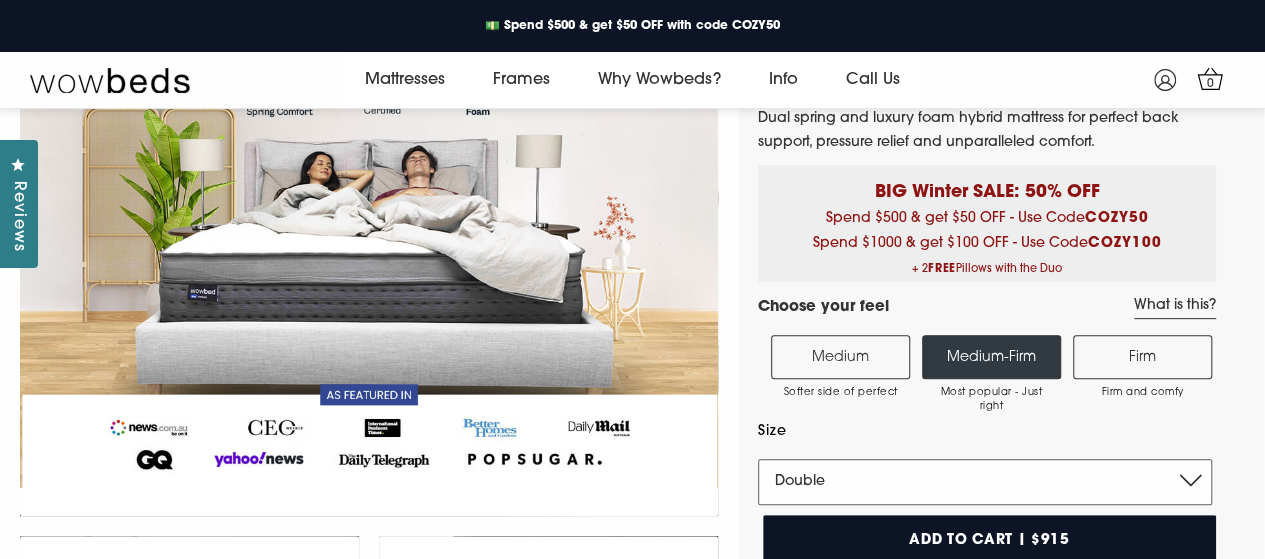 click on "Single King Single Double Queen King" at bounding box center [985, 482] 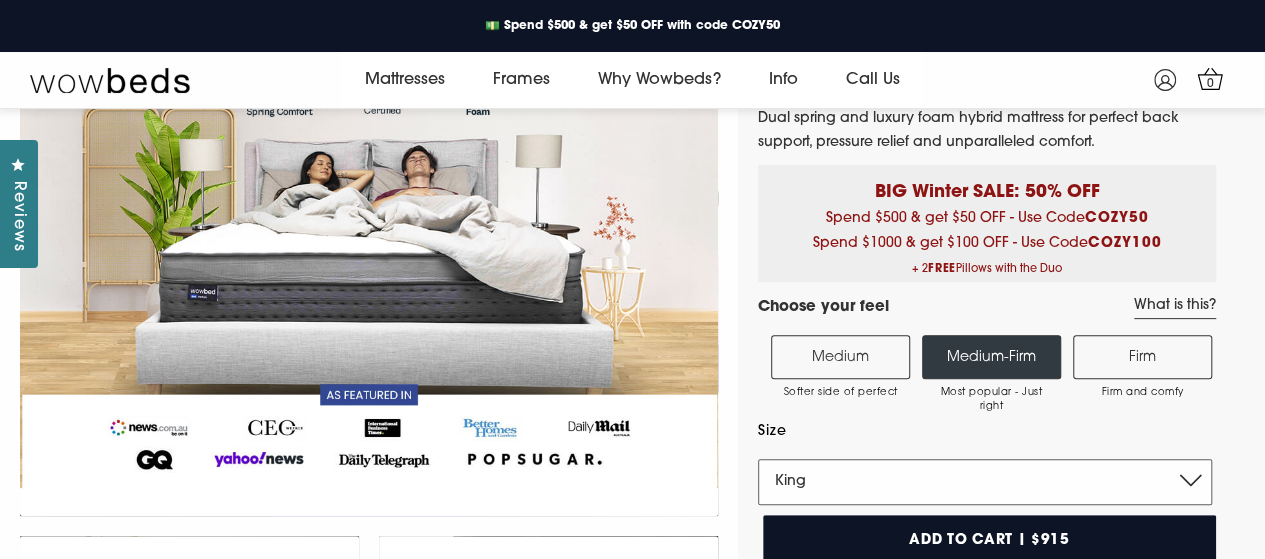 click on "Single King Single Double Queen King" at bounding box center (985, 482) 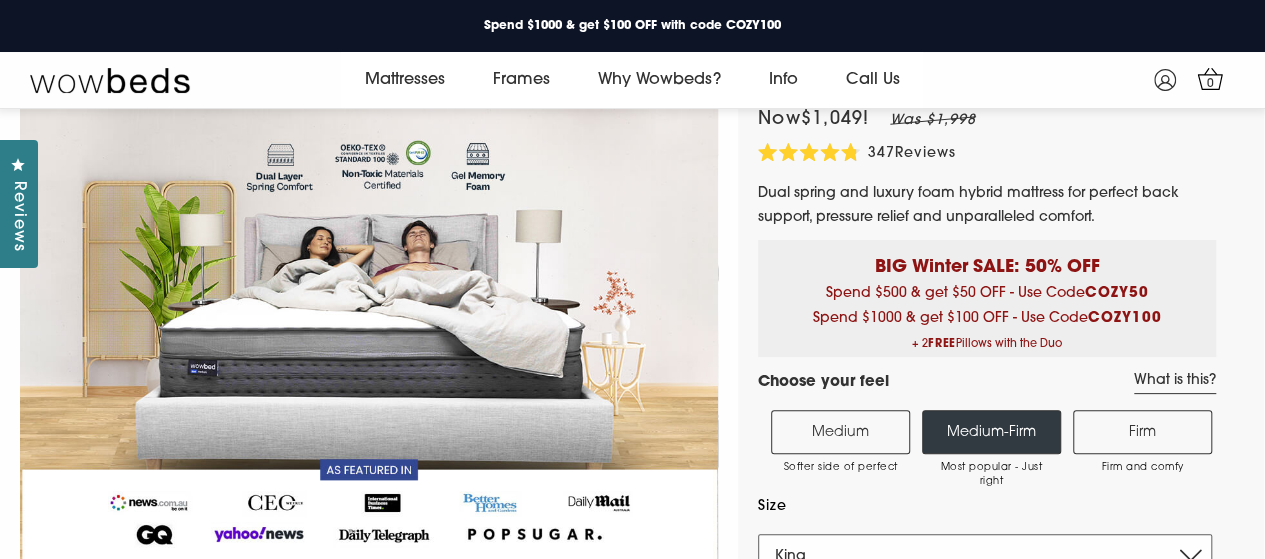 scroll, scrollTop: 200, scrollLeft: 0, axis: vertical 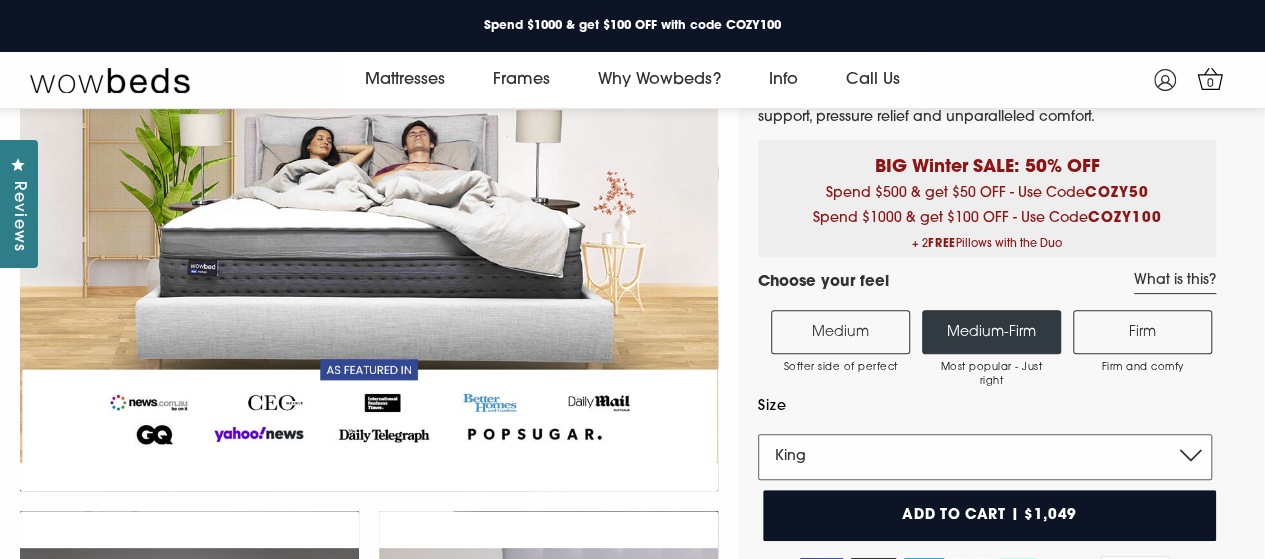 click on "Single King Single Double Queen King" at bounding box center [985, 457] 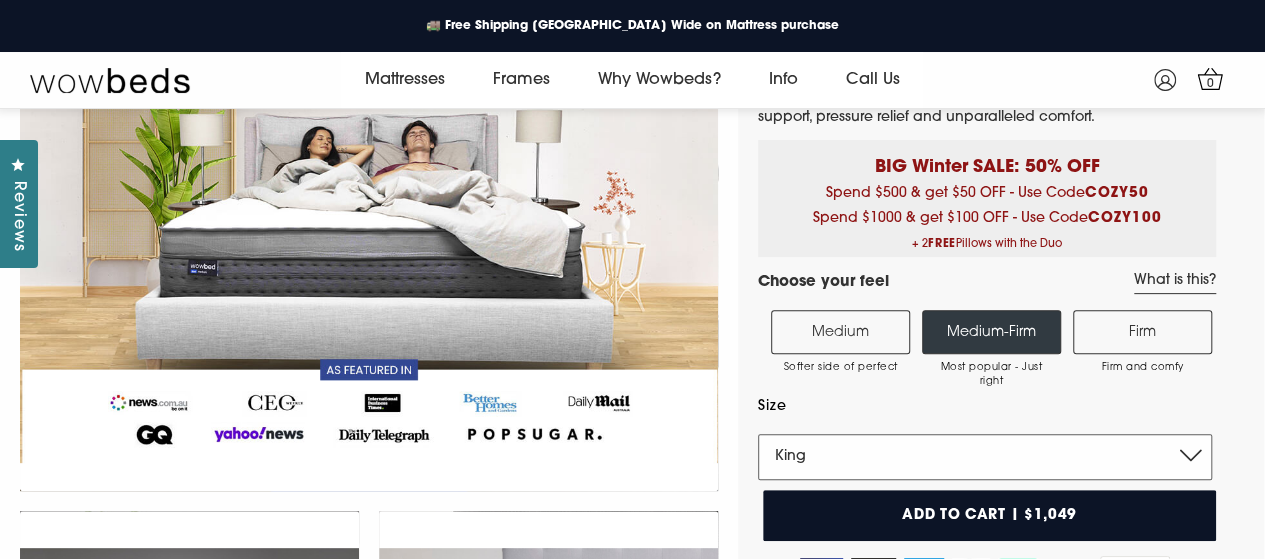 select on "Double" 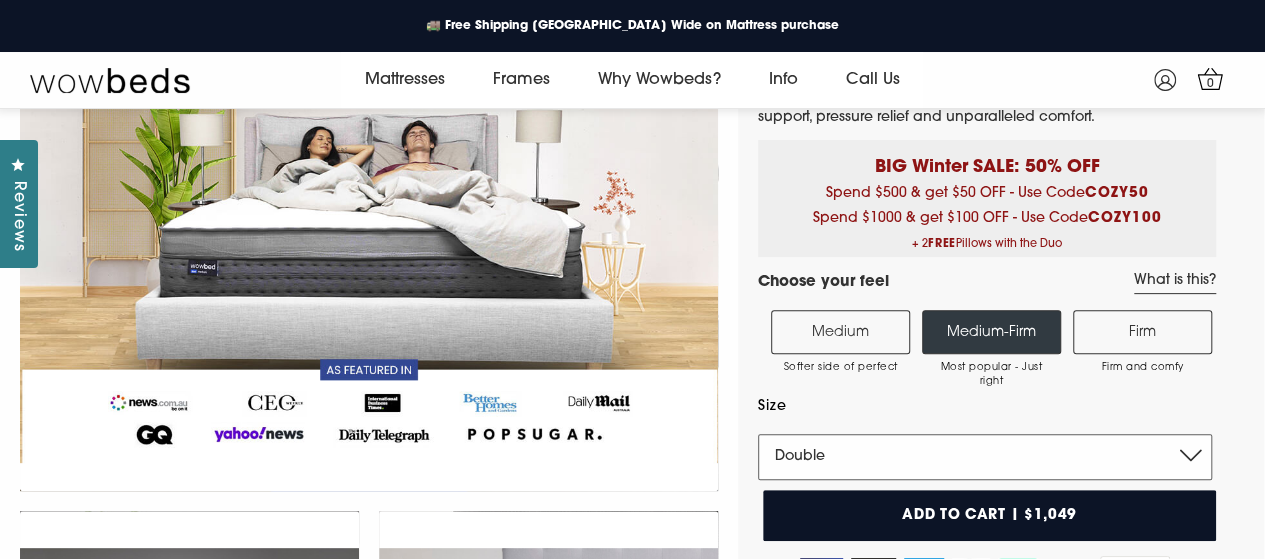 click on "Single King Single Double Queen King" at bounding box center (985, 457) 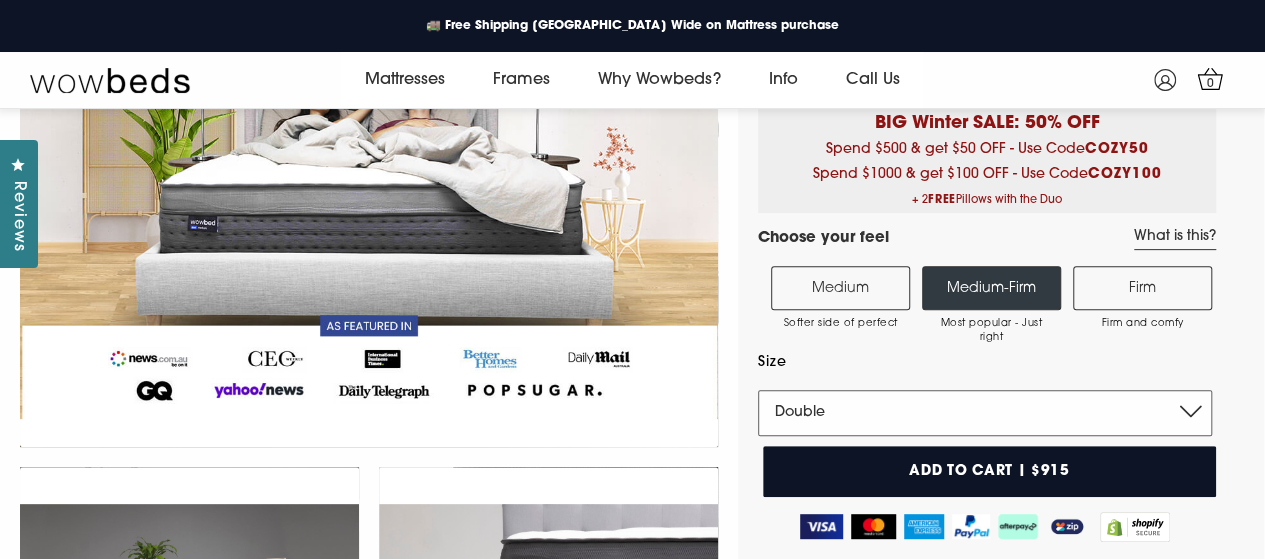 scroll, scrollTop: 275, scrollLeft: 0, axis: vertical 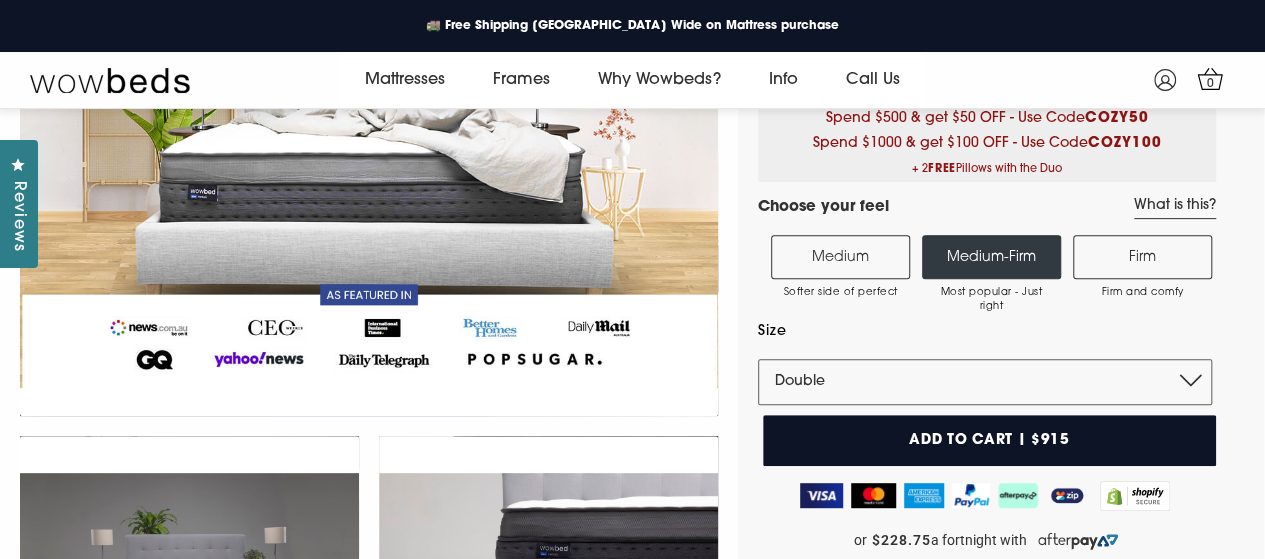 click on "Medium
Softer side of perfect" at bounding box center [840, 257] 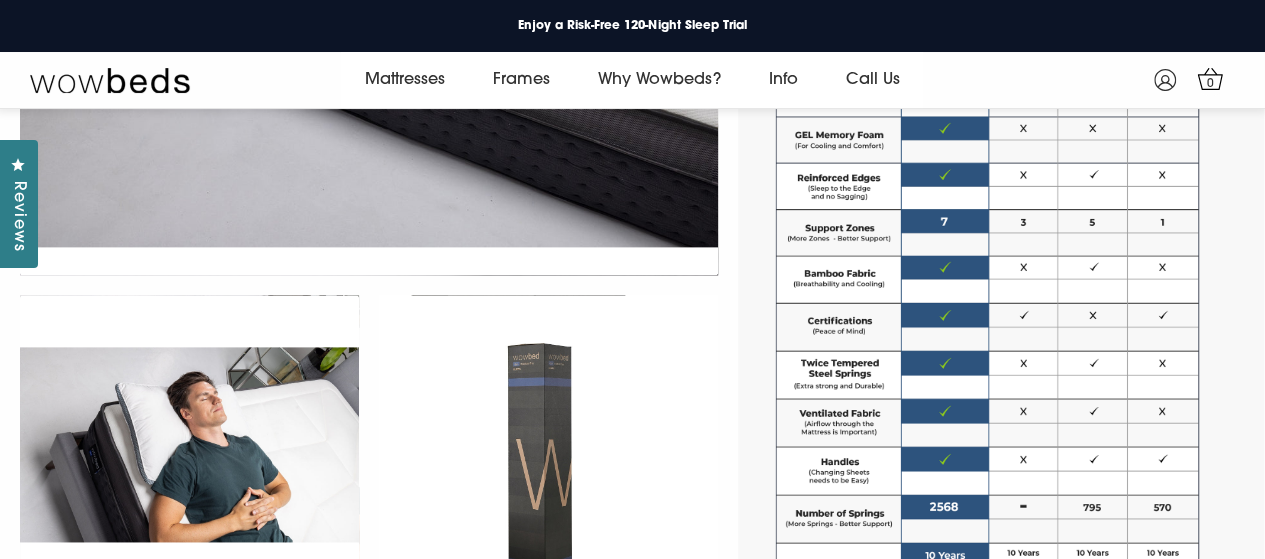 scroll, scrollTop: 1275, scrollLeft: 0, axis: vertical 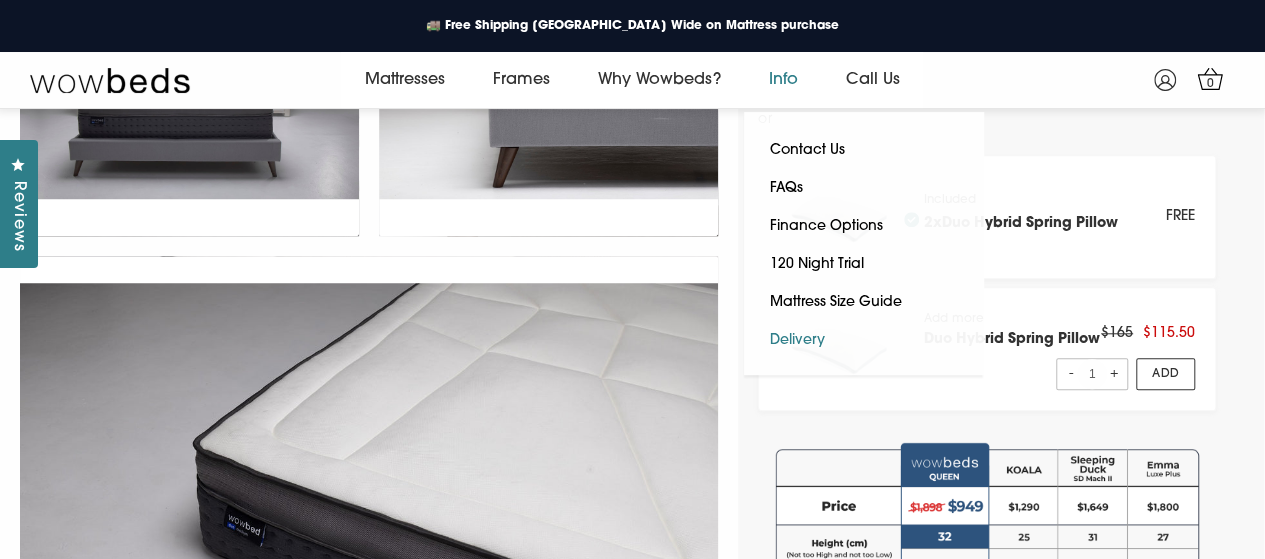 click on "Delivery" at bounding box center [796, 341] 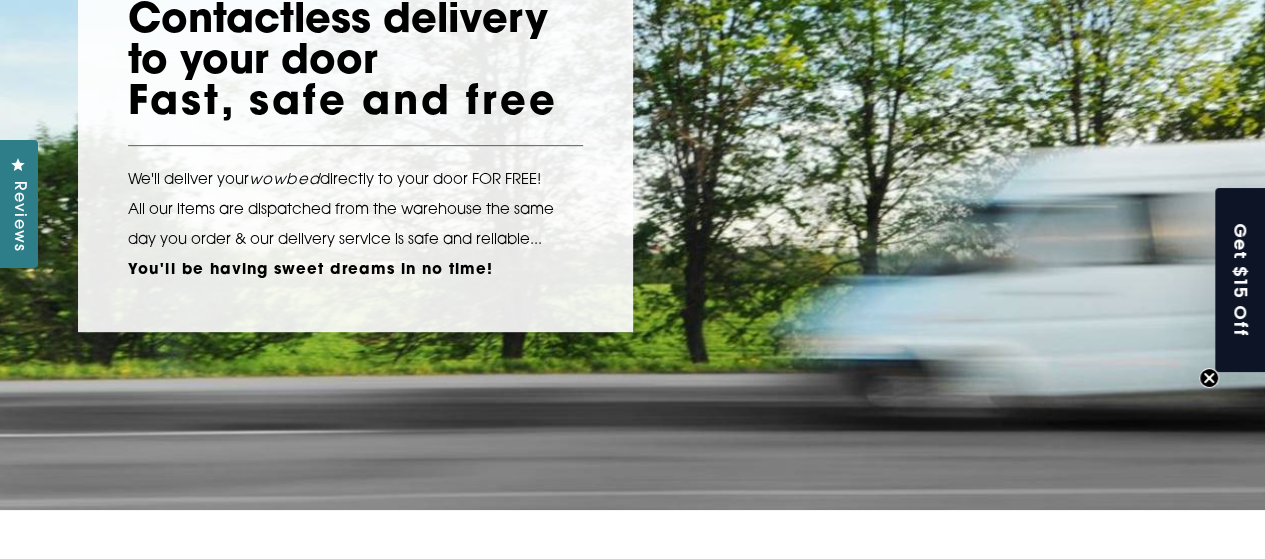 scroll, scrollTop: 400, scrollLeft: 0, axis: vertical 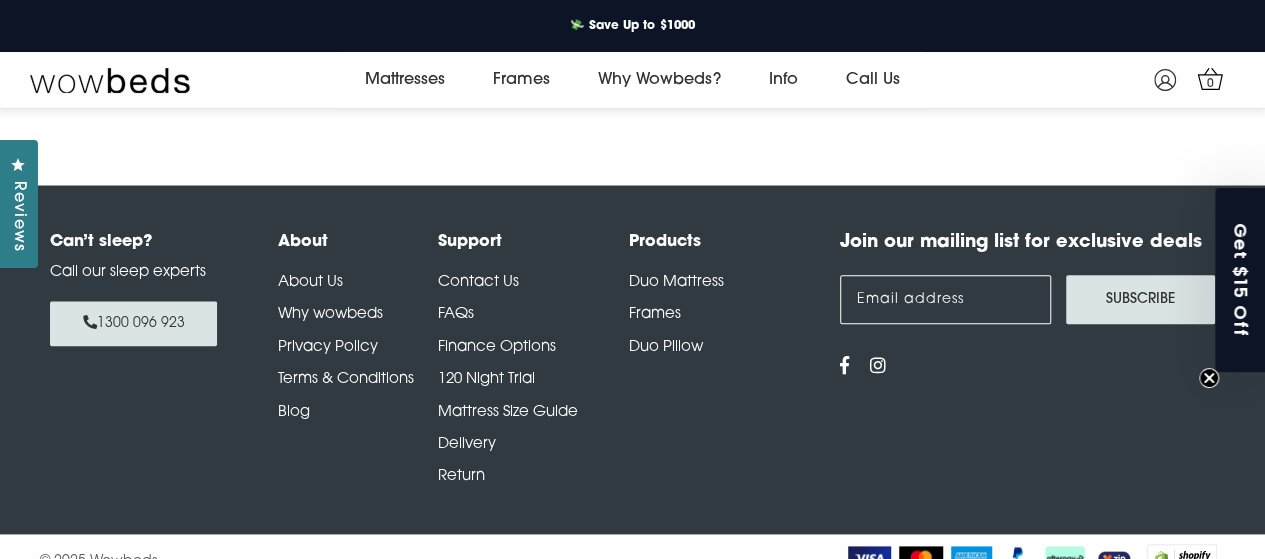 click on "Why wowbeds" at bounding box center [330, 314] 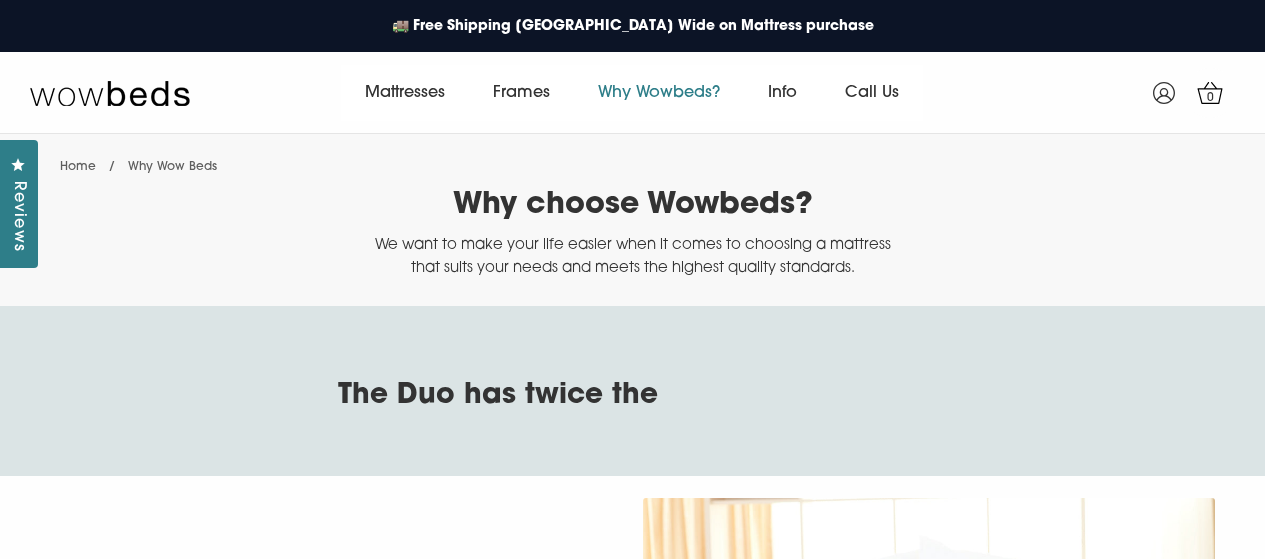 scroll, scrollTop: 0, scrollLeft: 0, axis: both 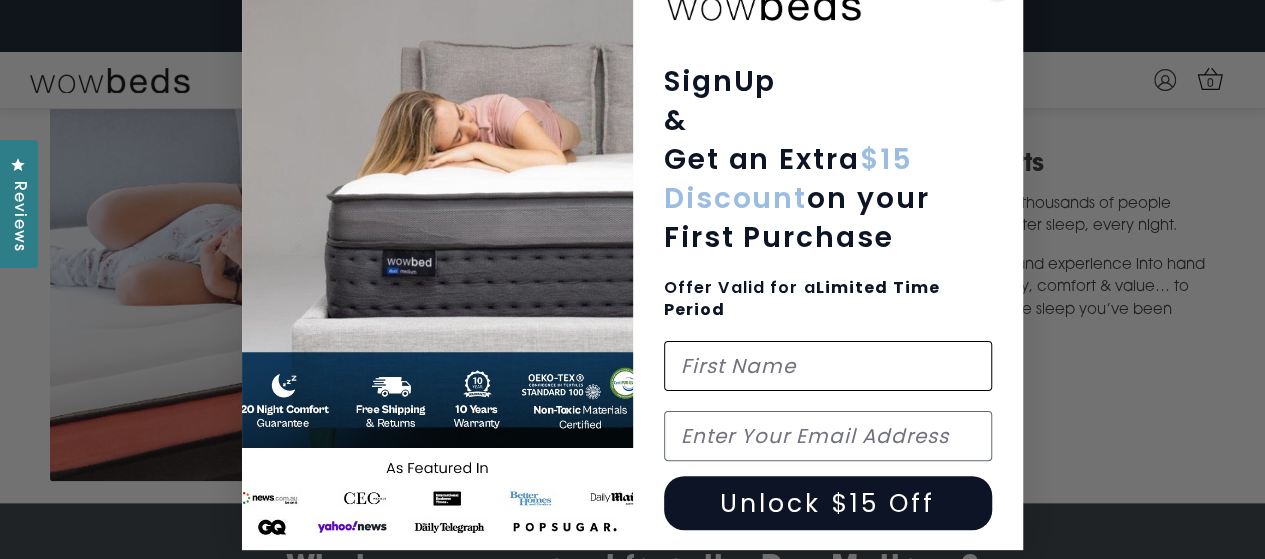 click at bounding box center [828, 366] 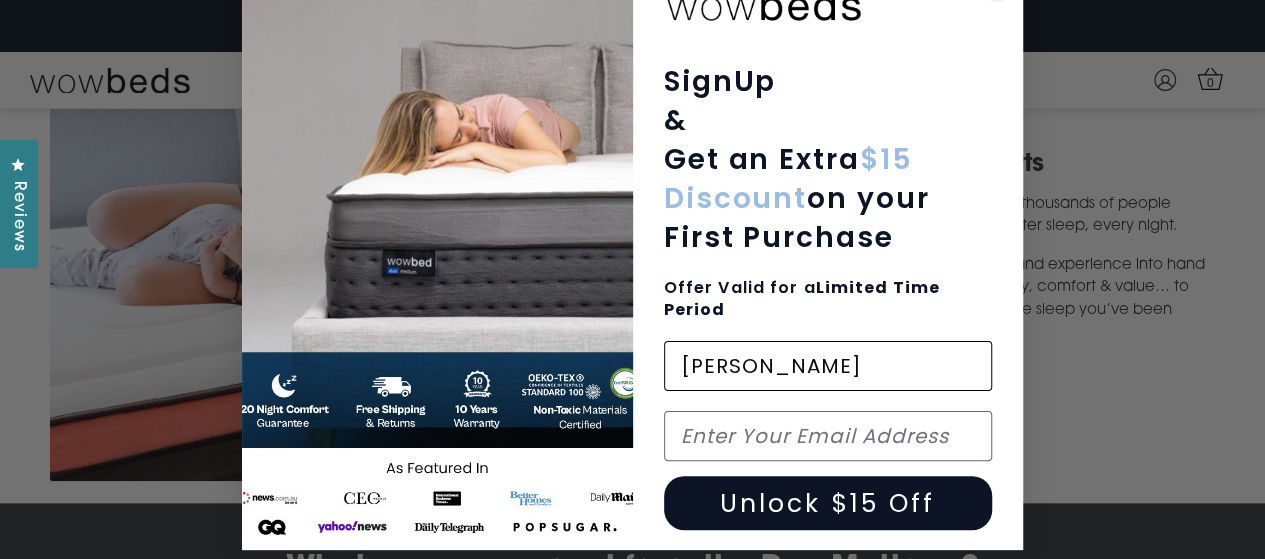 type on "wardog@live.com.au" 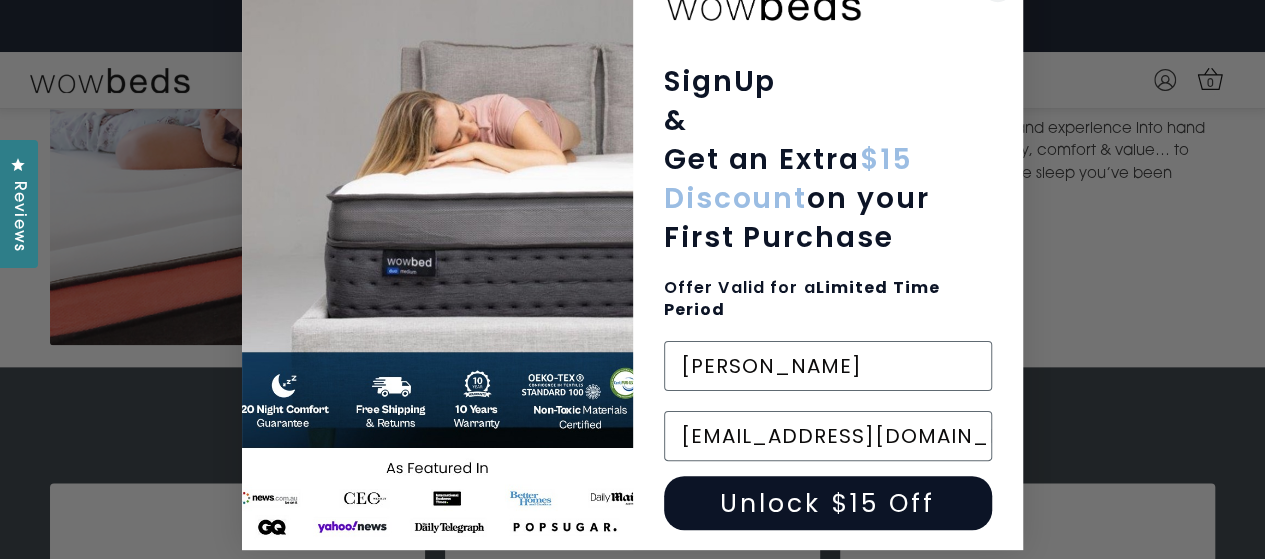 scroll, scrollTop: 1275, scrollLeft: 0, axis: vertical 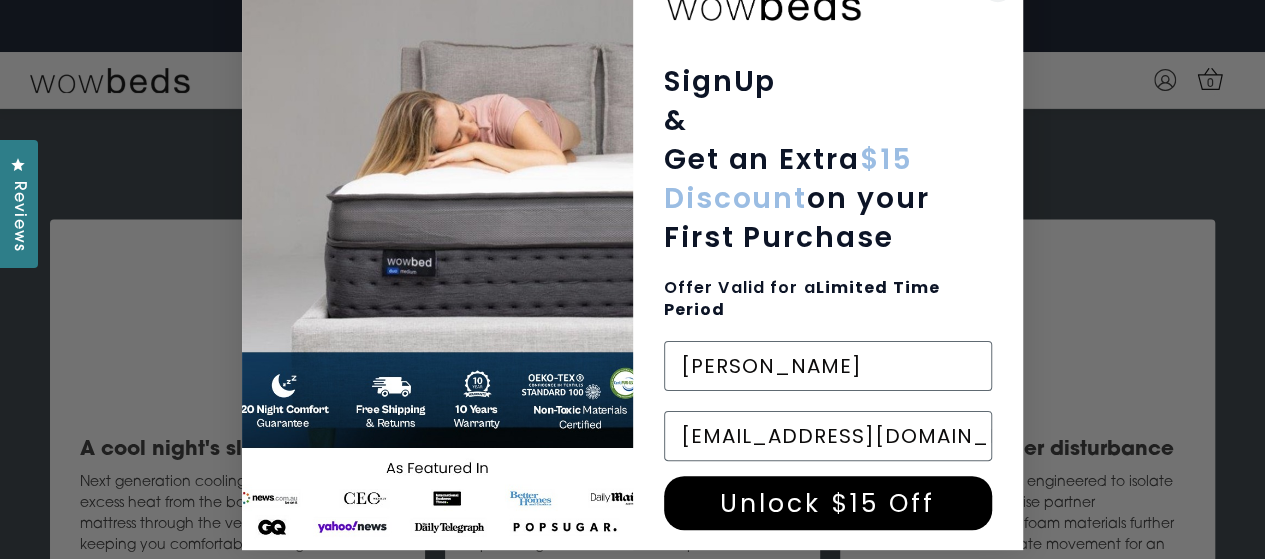 click on "Unlock $15 Off" at bounding box center [828, 503] 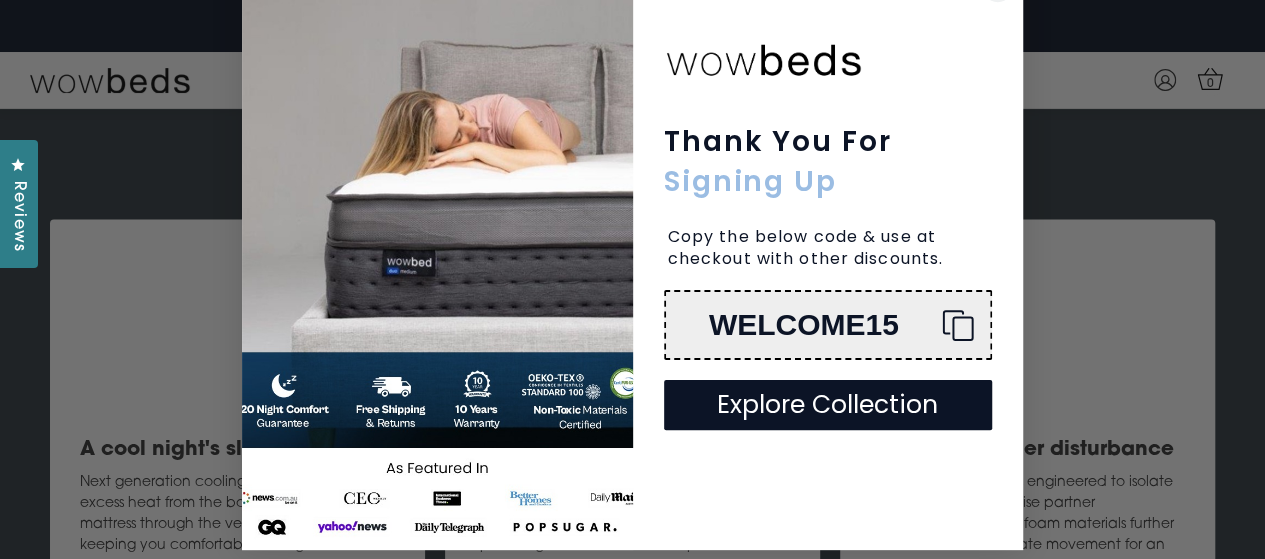 click on "Explore Collection" at bounding box center [828, 405] 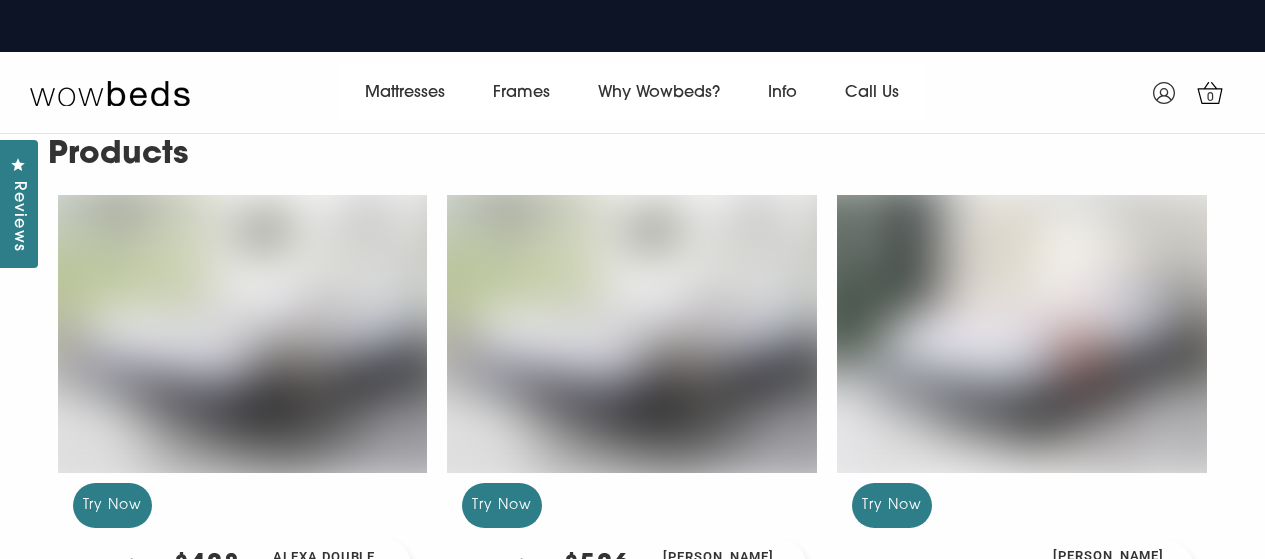 scroll, scrollTop: 0, scrollLeft: 0, axis: both 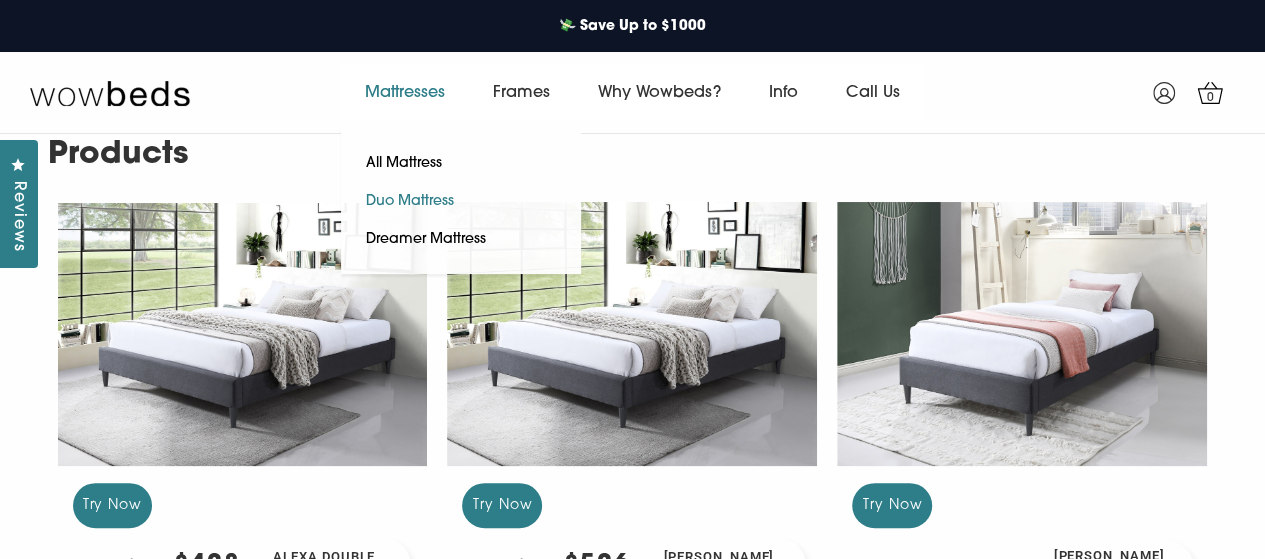 click on "Duo Mattress" at bounding box center (410, 202) 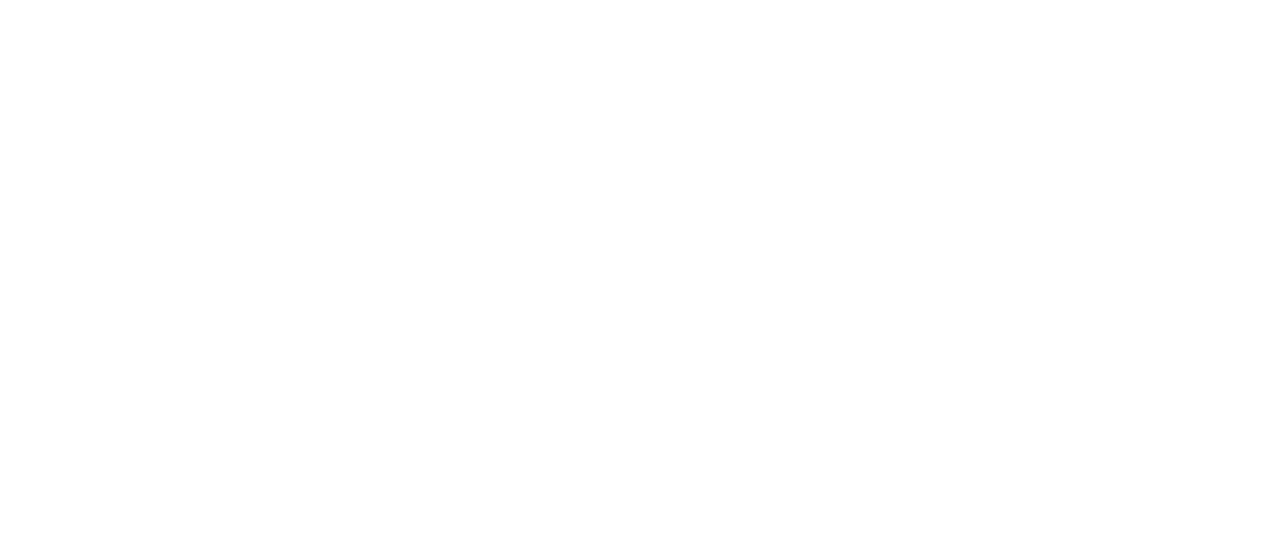 scroll, scrollTop: 0, scrollLeft: 0, axis: both 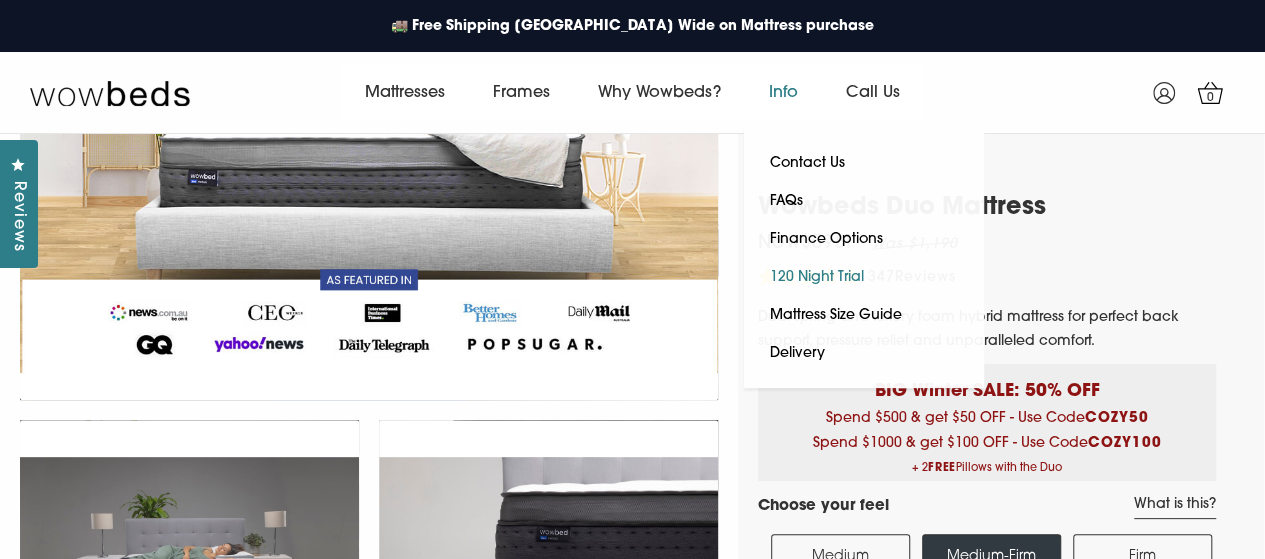 click on "120 Night Trial" at bounding box center (816, 278) 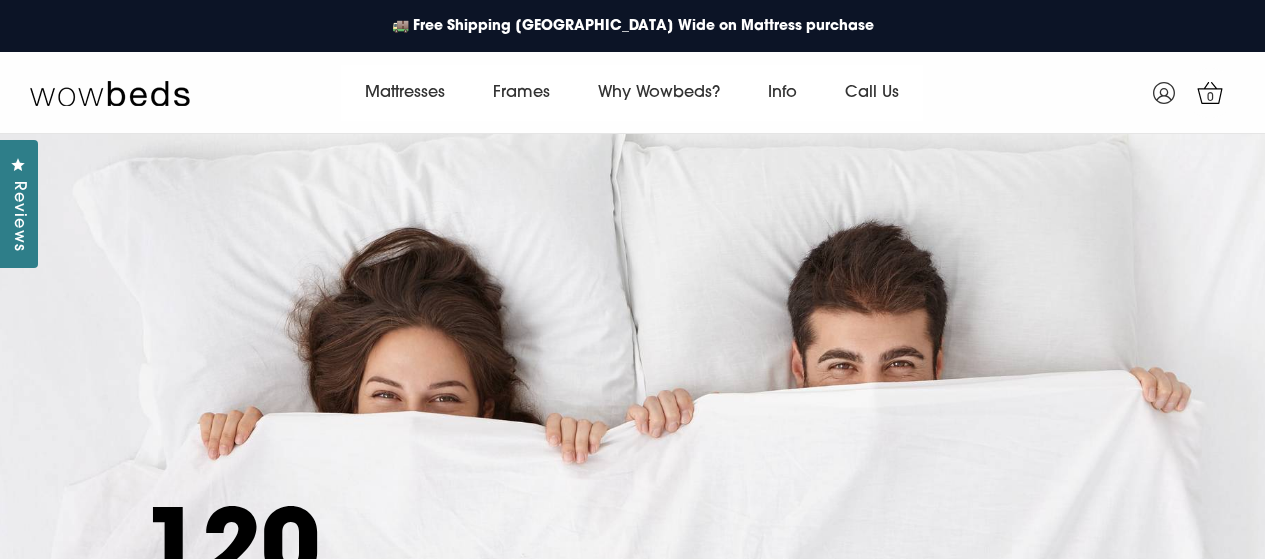 scroll, scrollTop: 0, scrollLeft: 0, axis: both 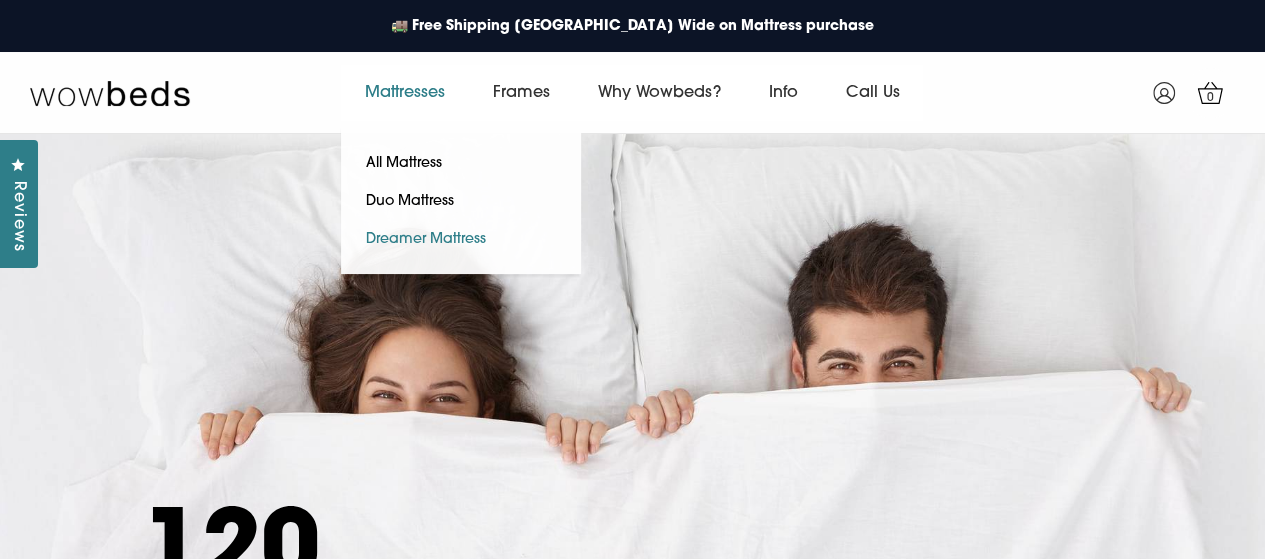click on "Dreamer Mattress" at bounding box center (426, 240) 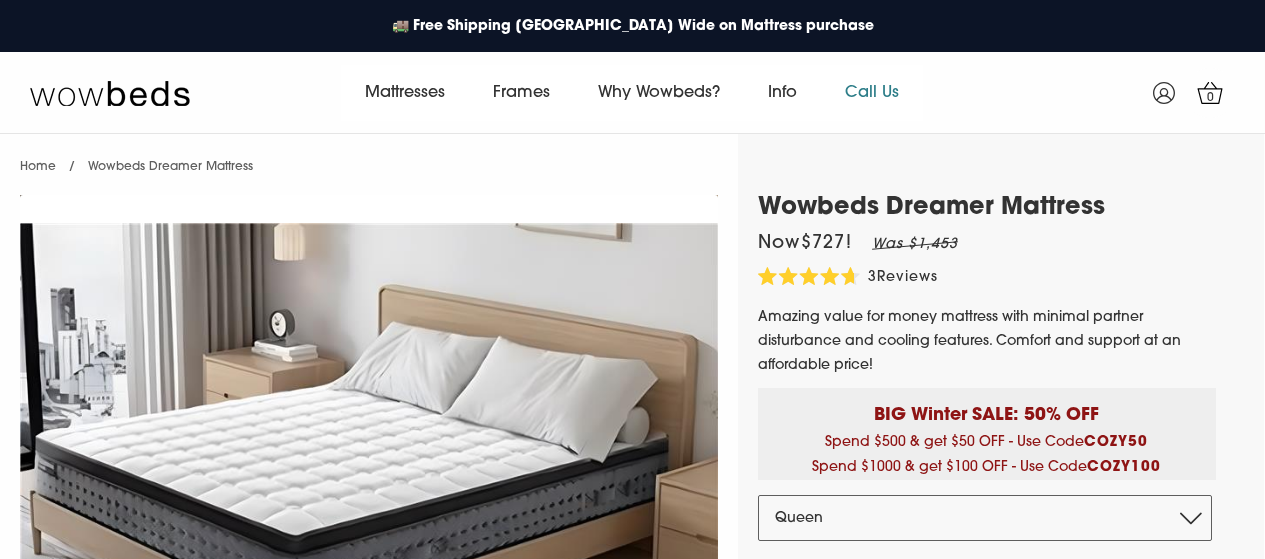 scroll, scrollTop: 0, scrollLeft: 0, axis: both 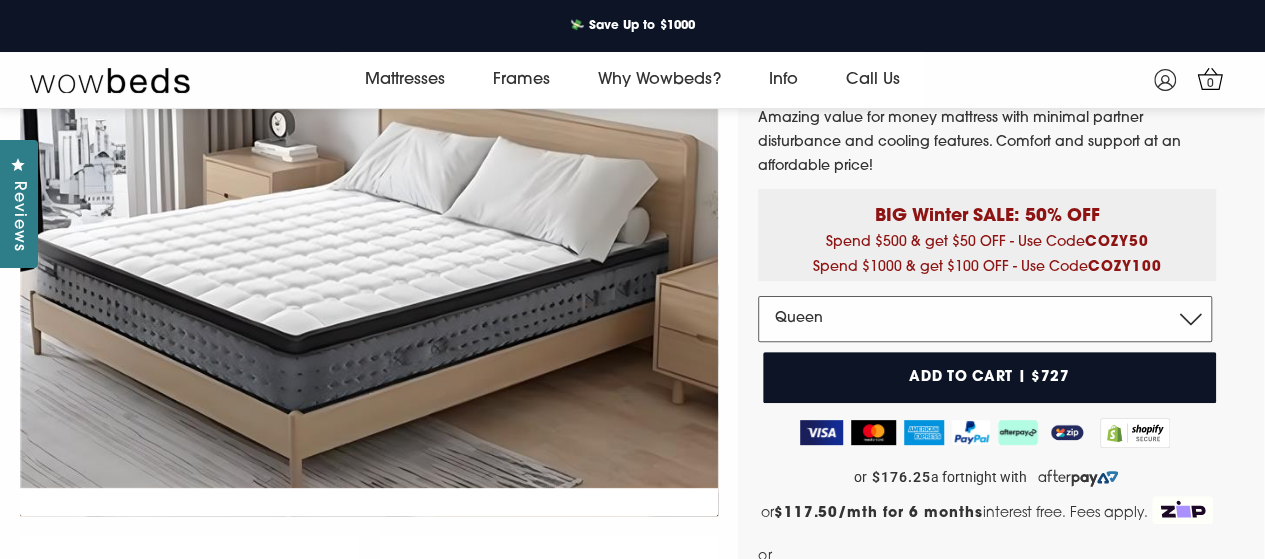 click on "Double Queen King" at bounding box center (985, 319) 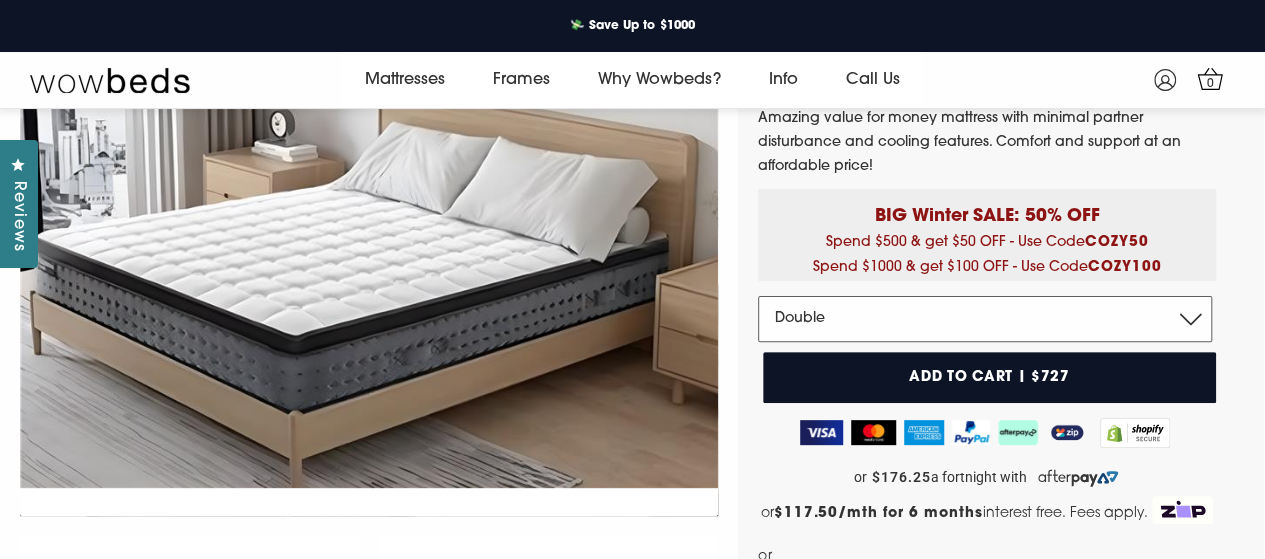 click on "Double Queen King" at bounding box center [985, 319] 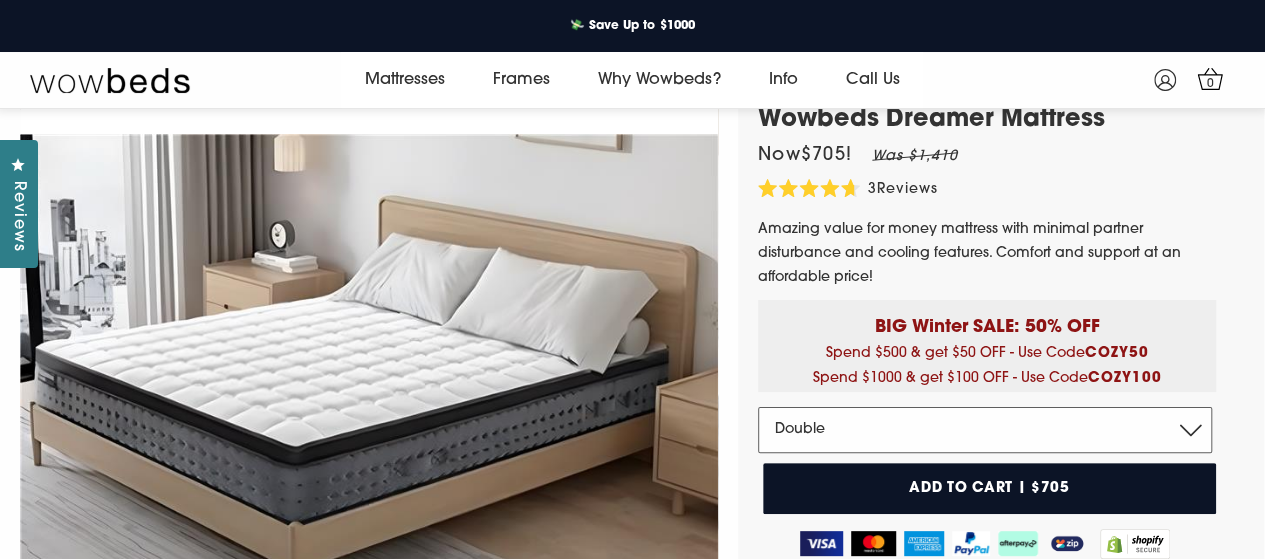 scroll, scrollTop: 0, scrollLeft: 0, axis: both 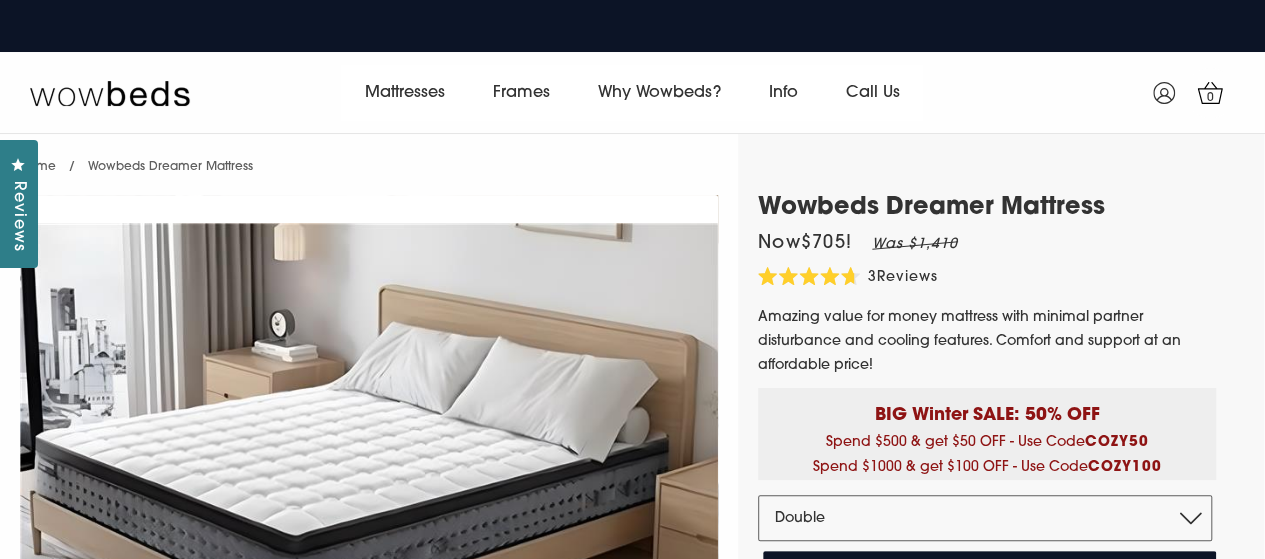 click on "Reviews" at bounding box center [907, 277] 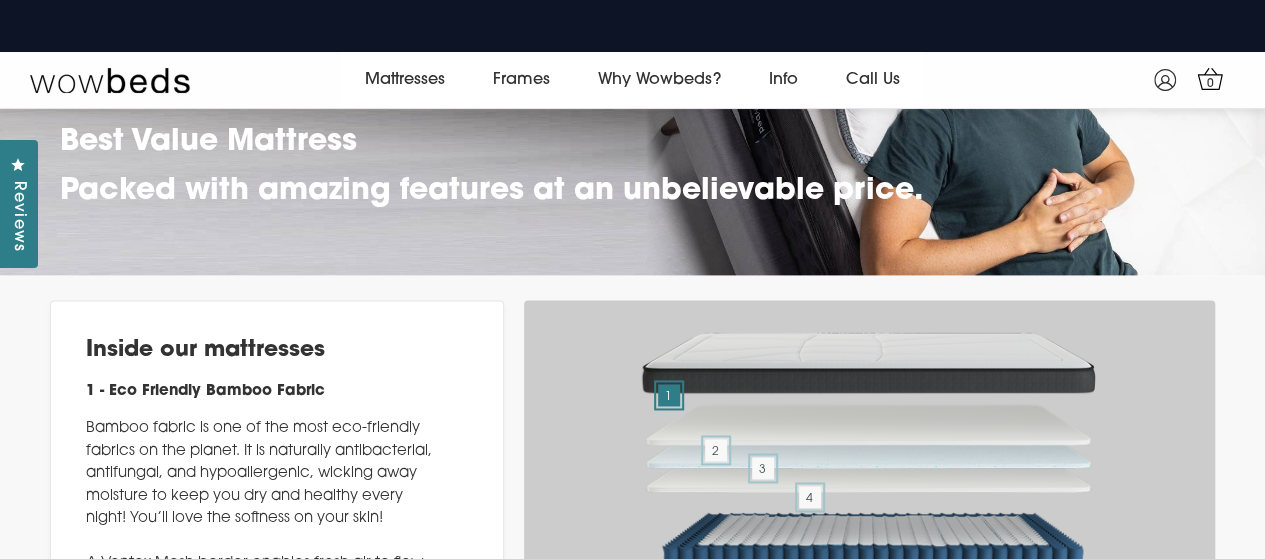 scroll, scrollTop: 5077, scrollLeft: 0, axis: vertical 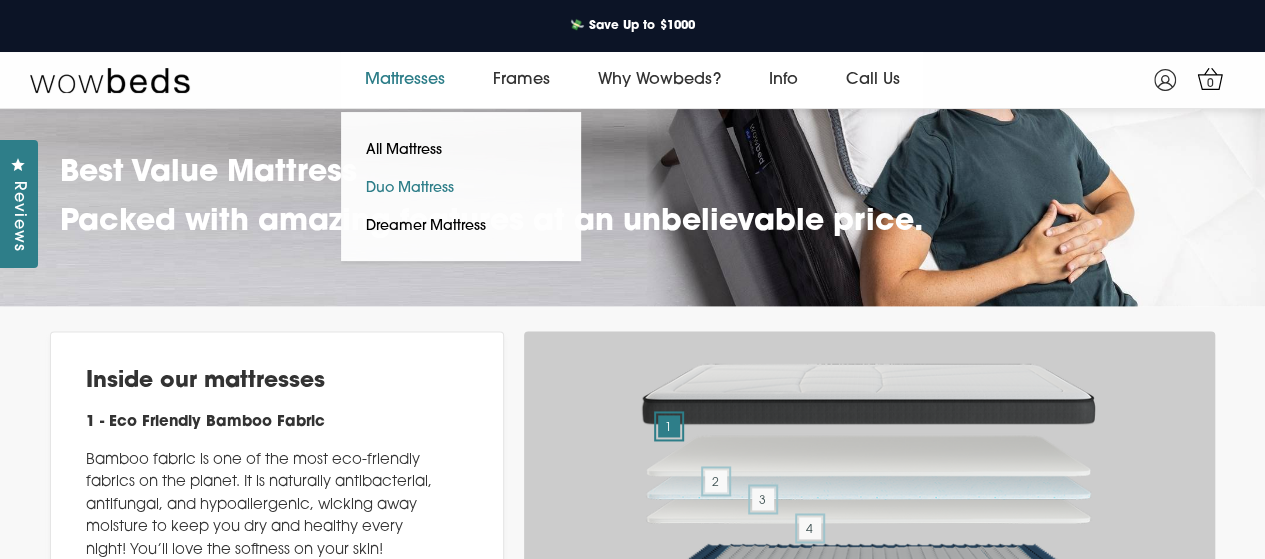 click on "Duo Mattress" at bounding box center (410, 189) 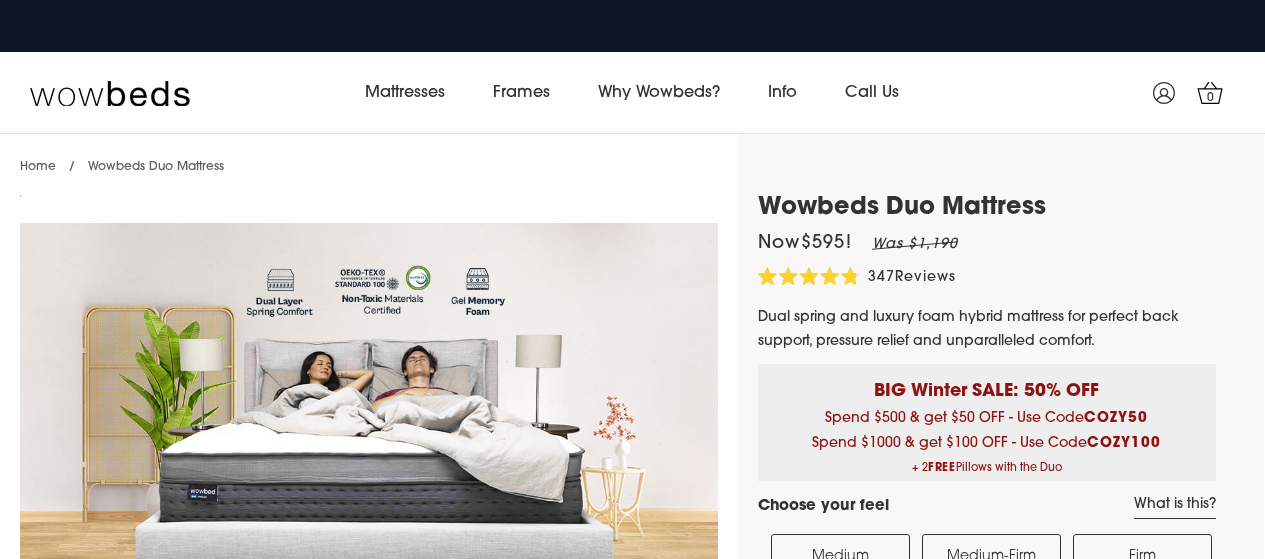scroll, scrollTop: 0, scrollLeft: 0, axis: both 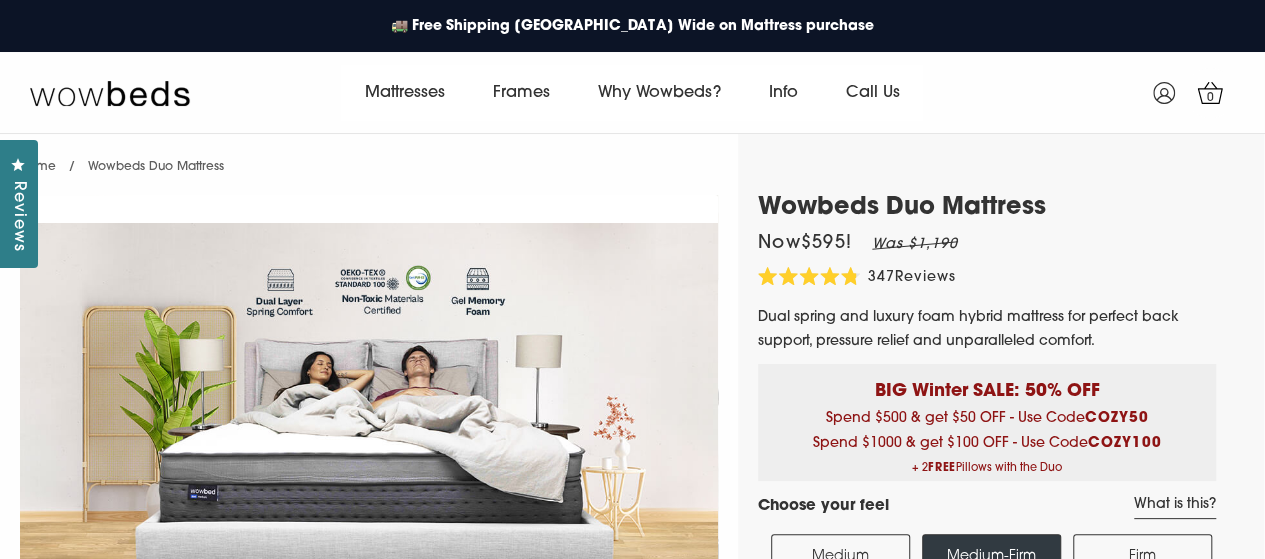 click 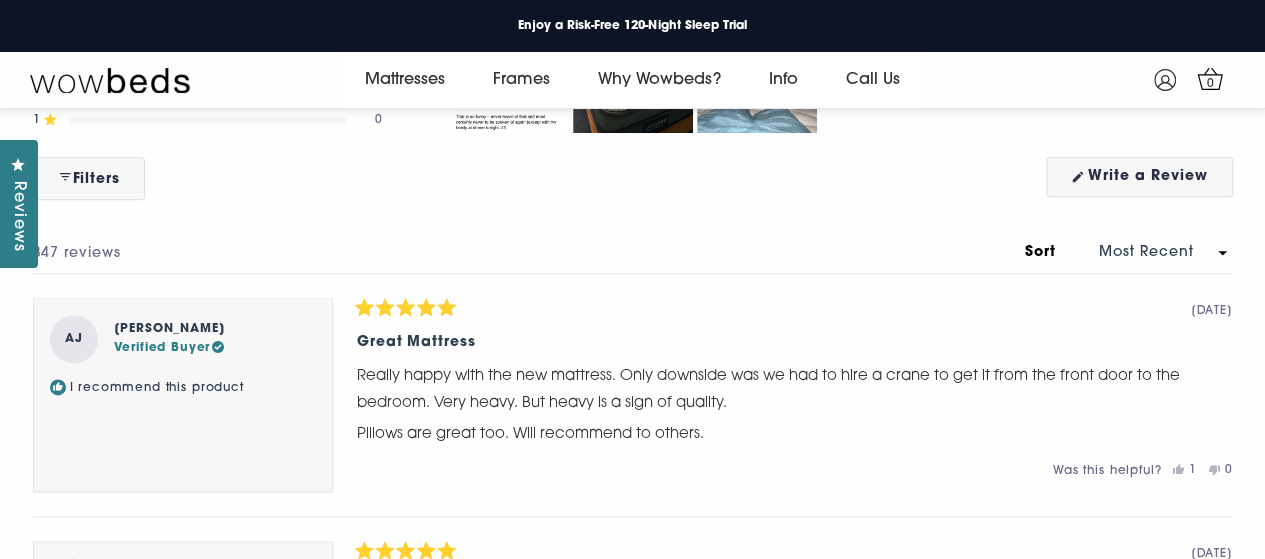 scroll, scrollTop: 8675, scrollLeft: 0, axis: vertical 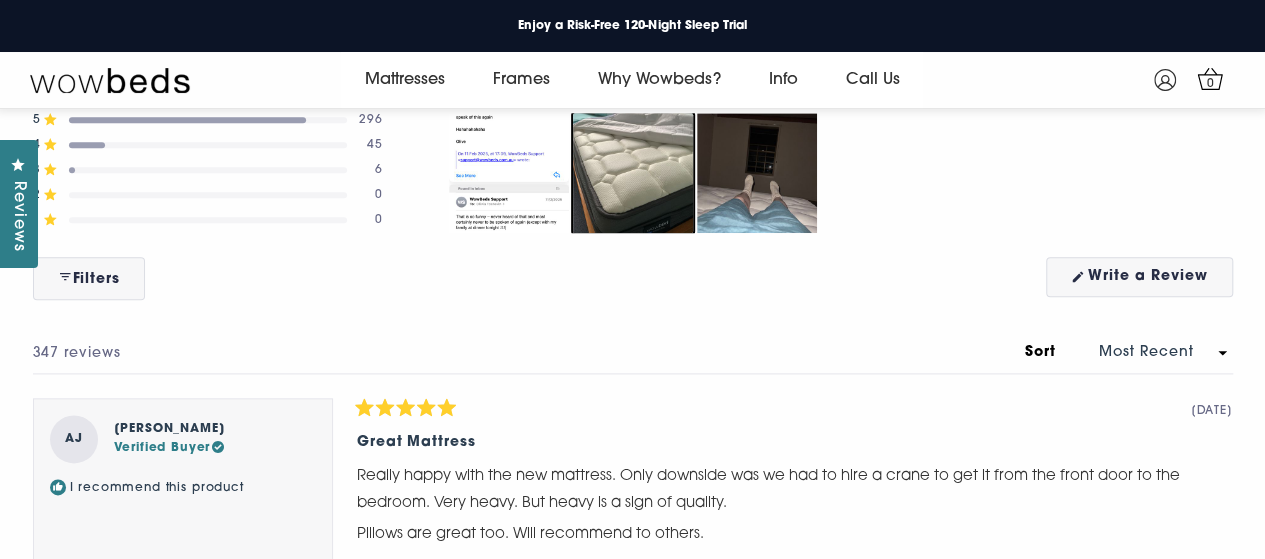 click at bounding box center (633, 173) 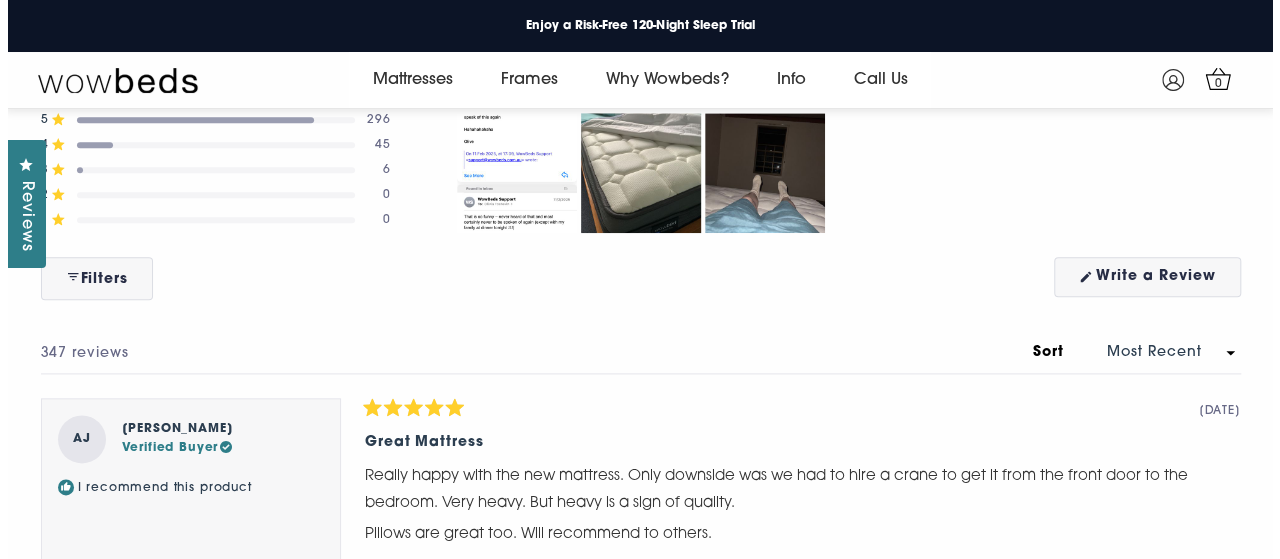 scroll, scrollTop: 8720, scrollLeft: 0, axis: vertical 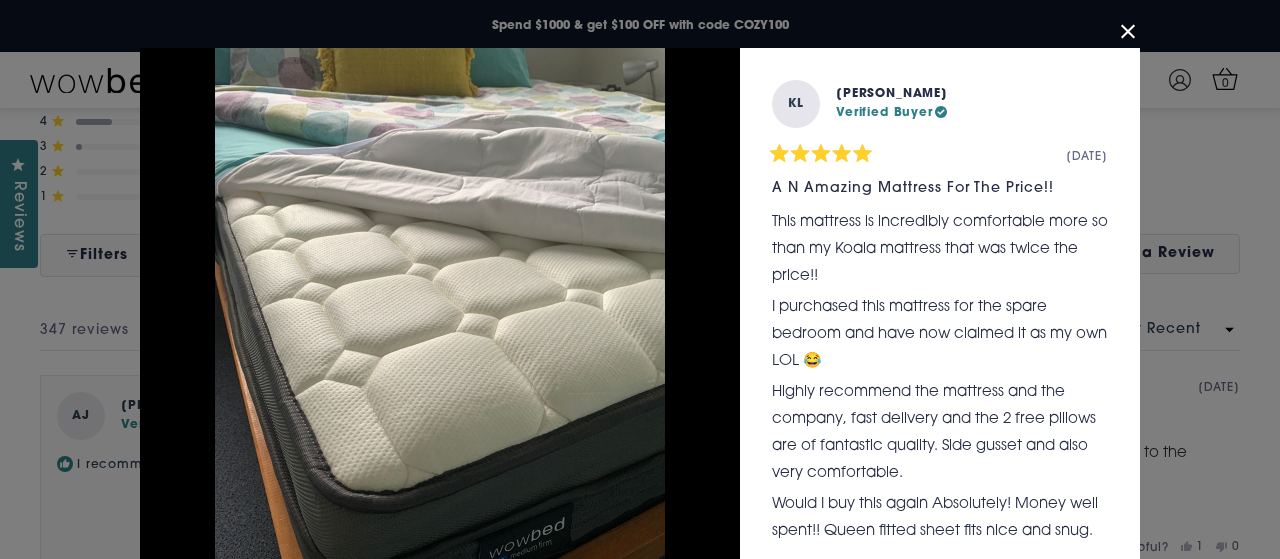 click at bounding box center [1128, 32] 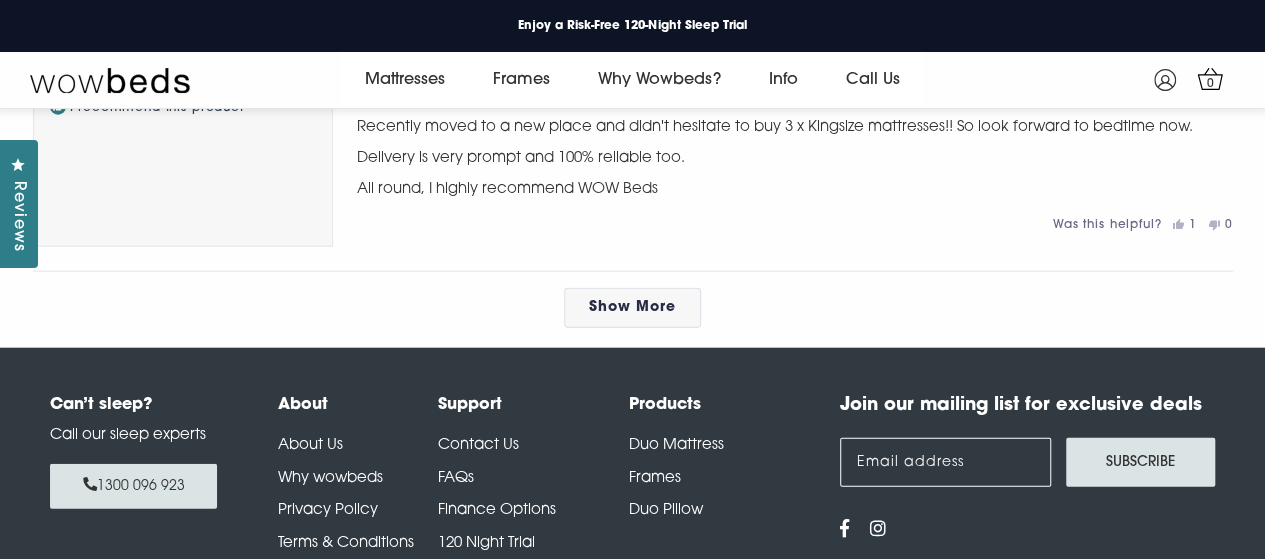 scroll, scrollTop: 9975, scrollLeft: 0, axis: vertical 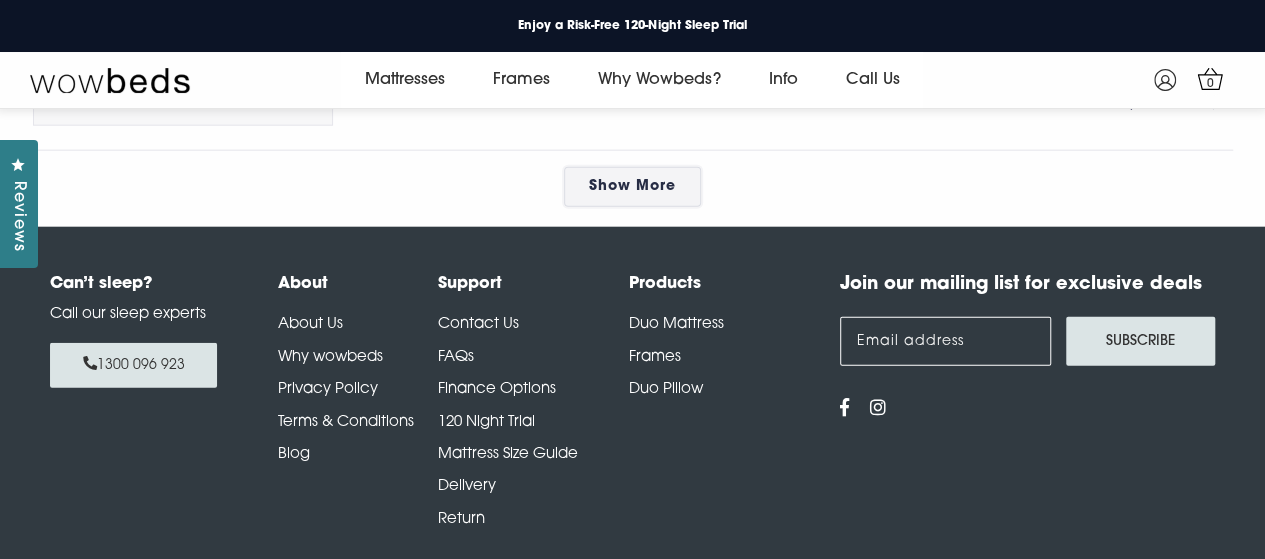 click on "Show More" at bounding box center (632, 186) 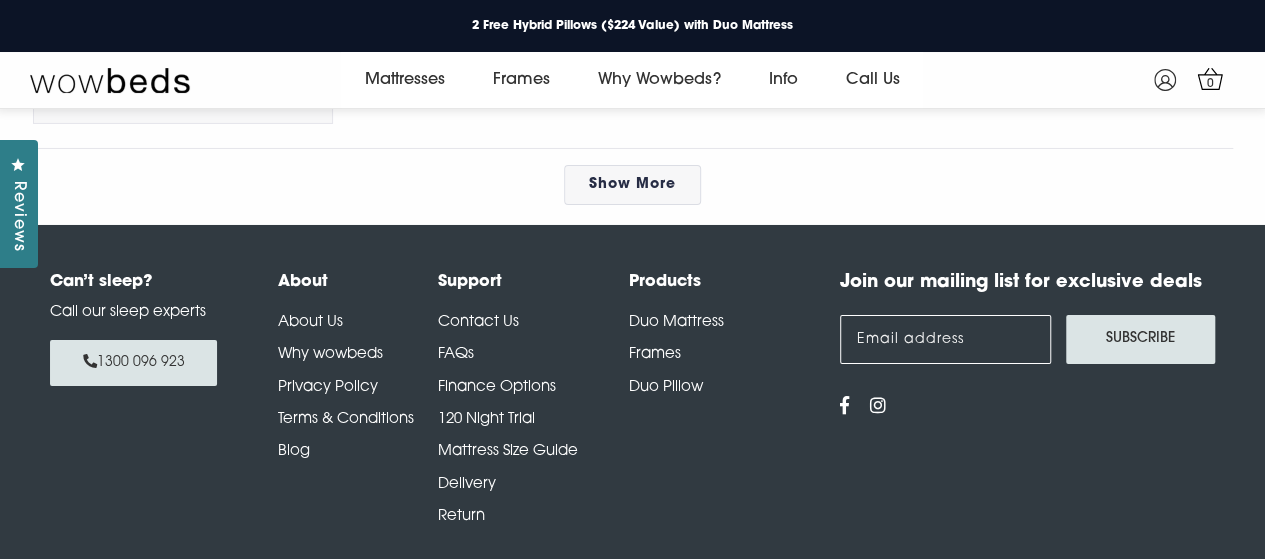 scroll, scrollTop: 11075, scrollLeft: 0, axis: vertical 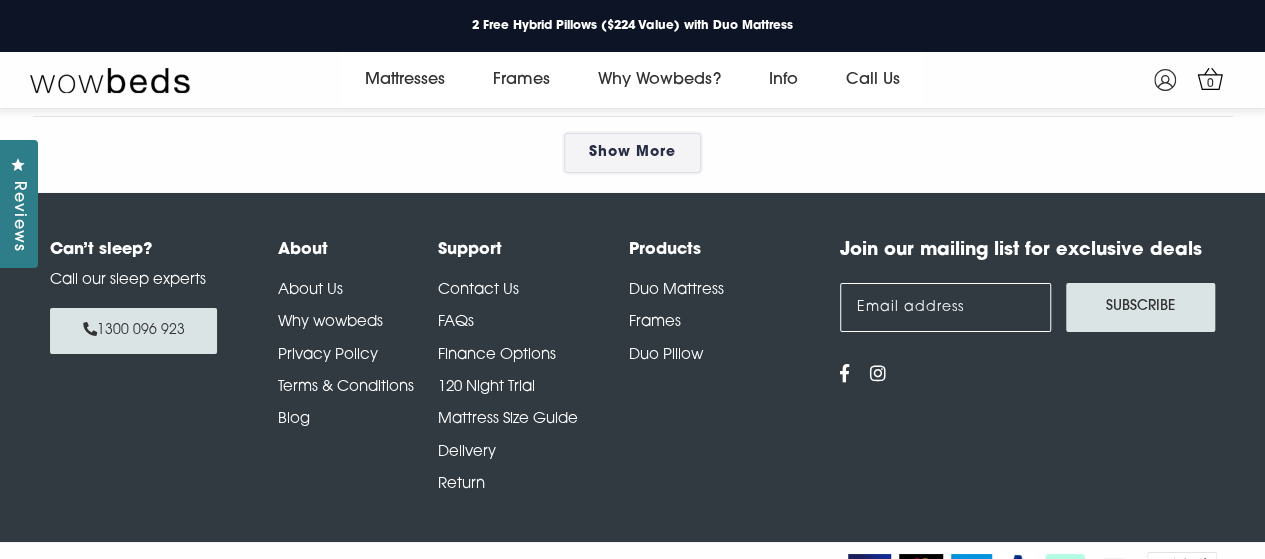 click on "Show More" at bounding box center (632, 152) 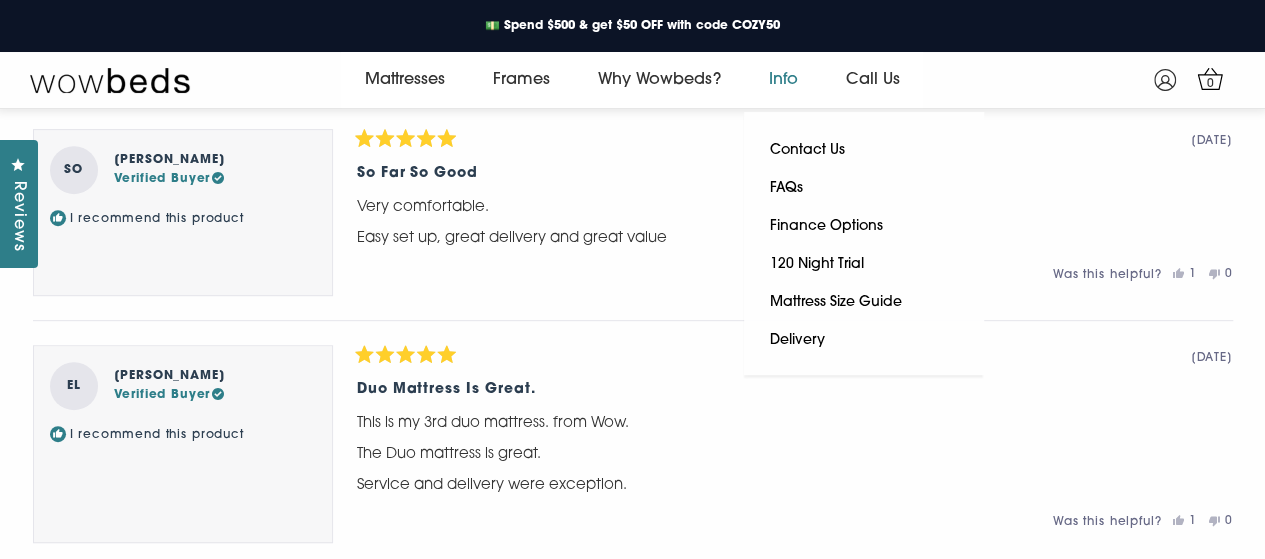 scroll, scrollTop: 11775, scrollLeft: 0, axis: vertical 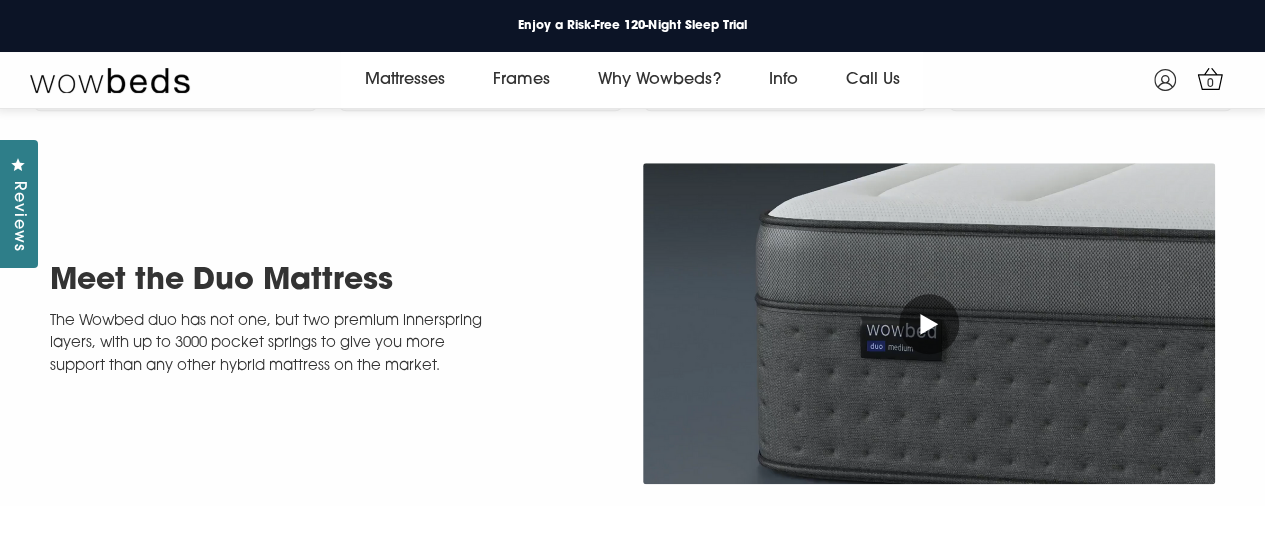 click 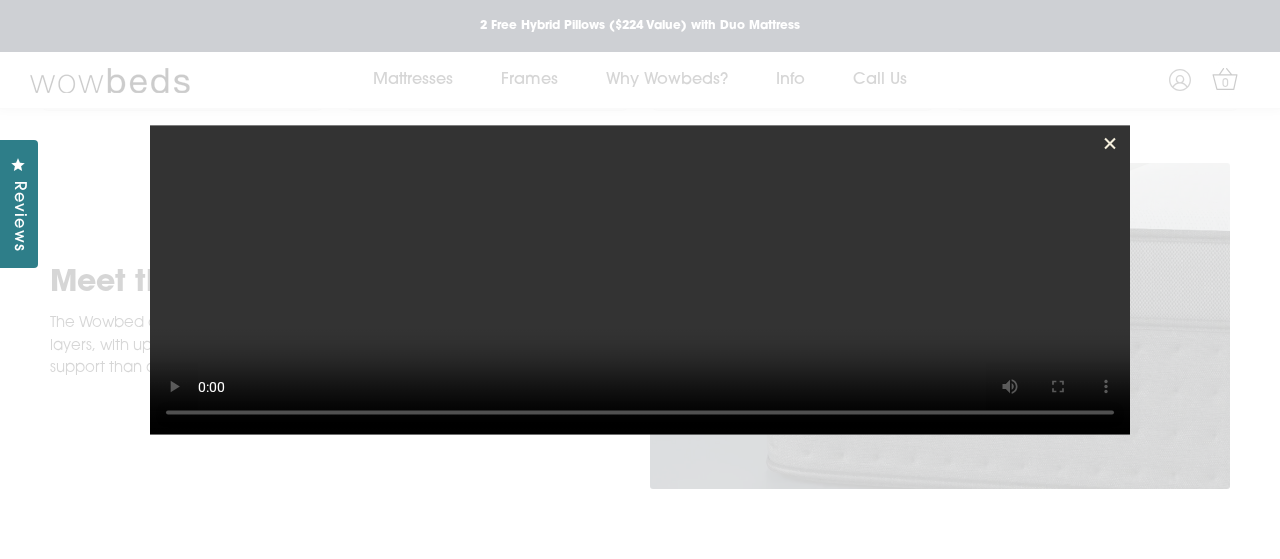 click 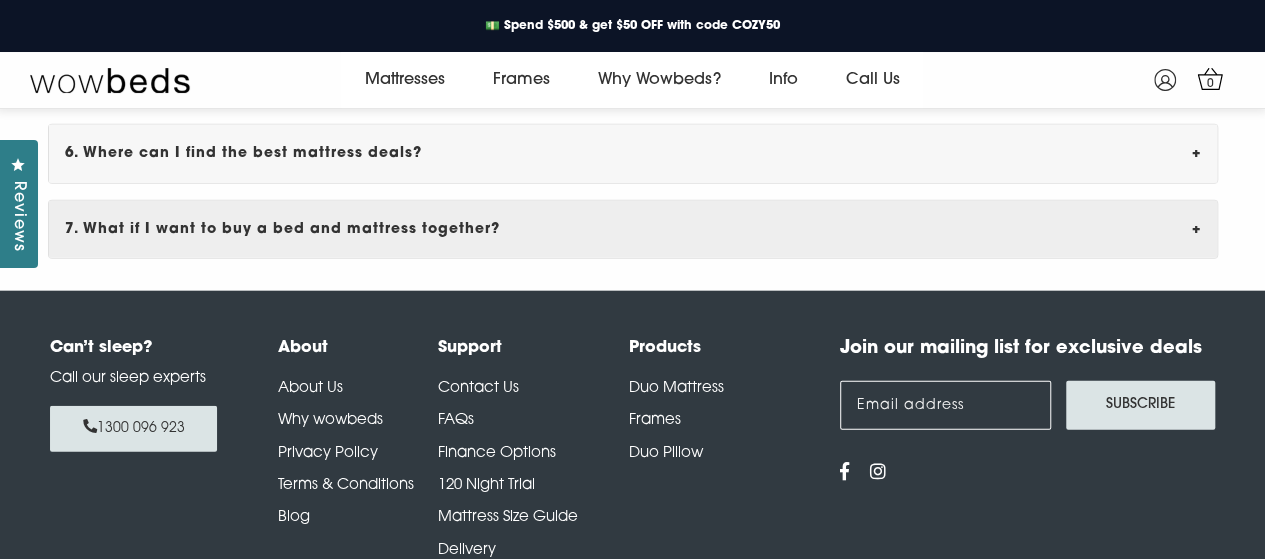 scroll, scrollTop: 6172, scrollLeft: 0, axis: vertical 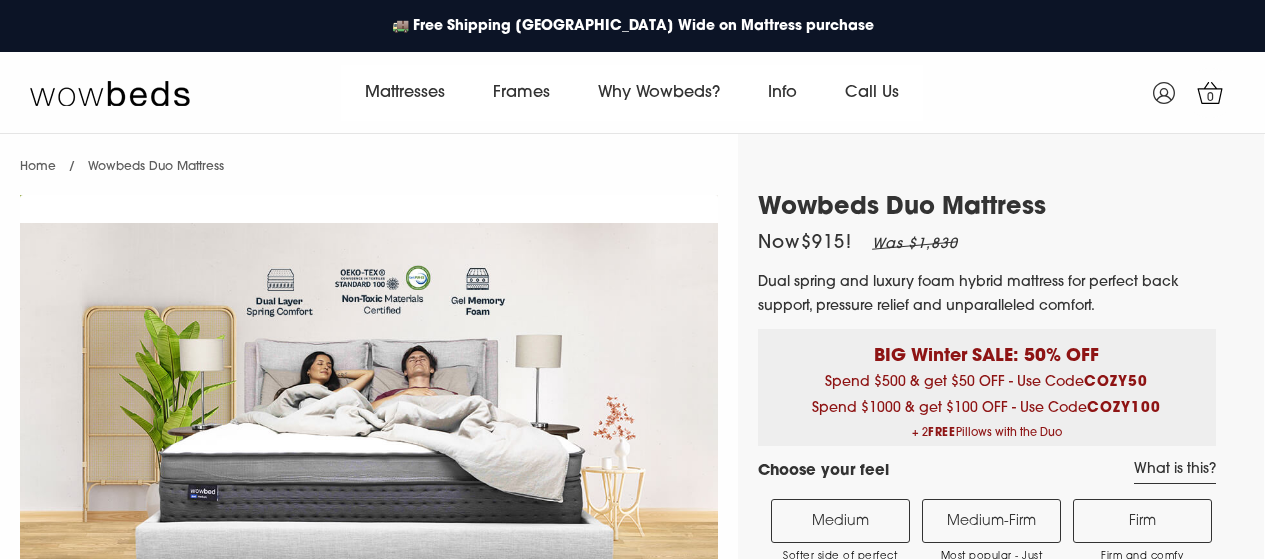 select on "Firm" 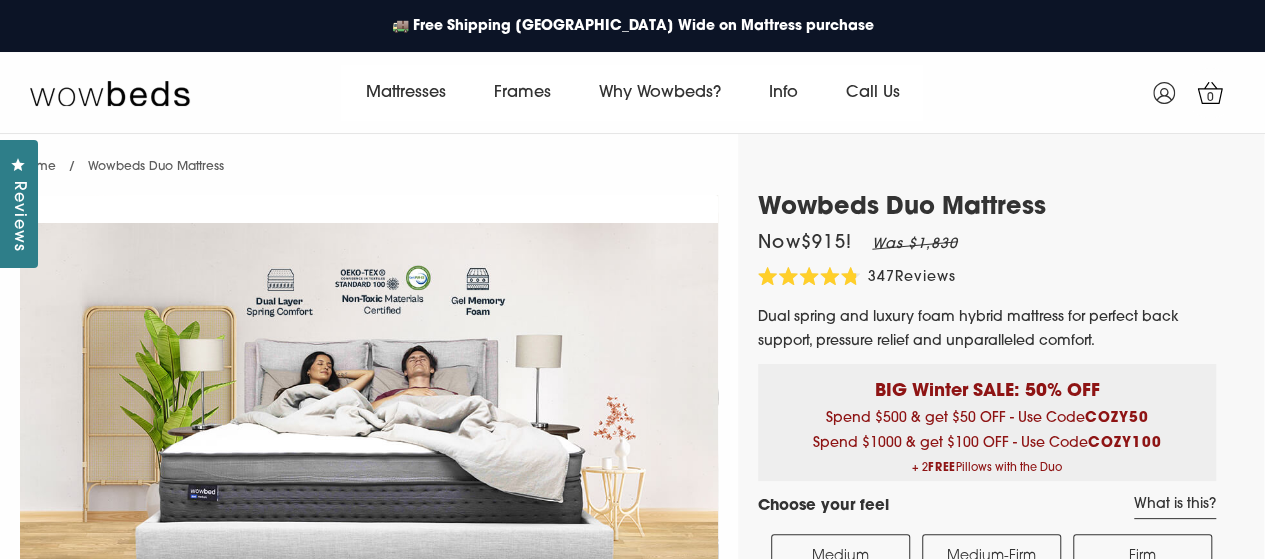 scroll, scrollTop: 0, scrollLeft: 0, axis: both 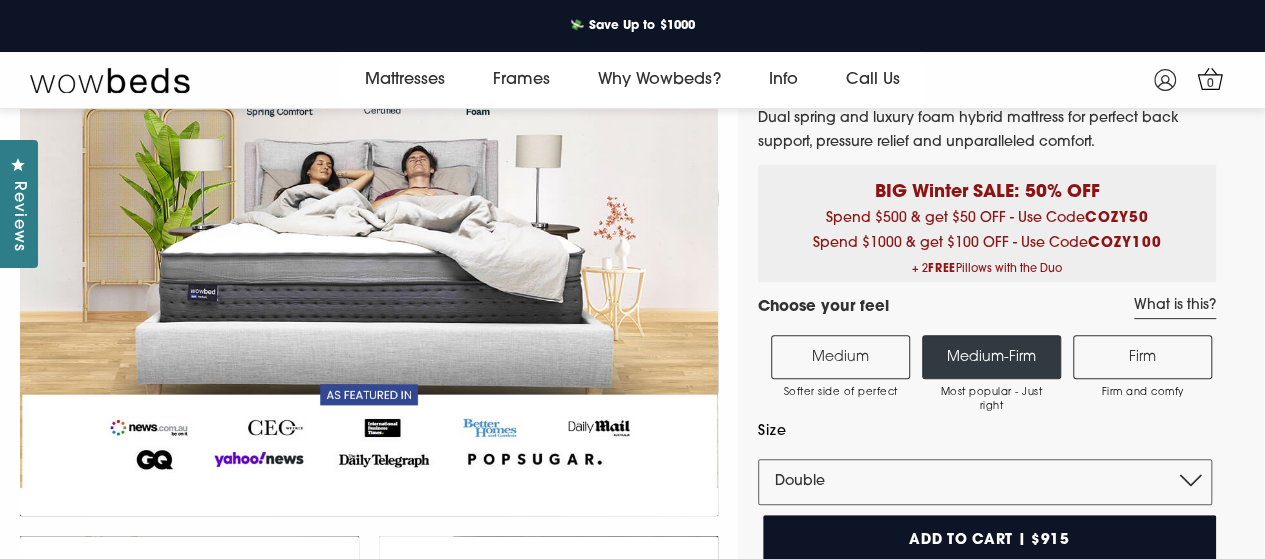 click on "Medium
Softer side of perfect" at bounding box center [840, 357] 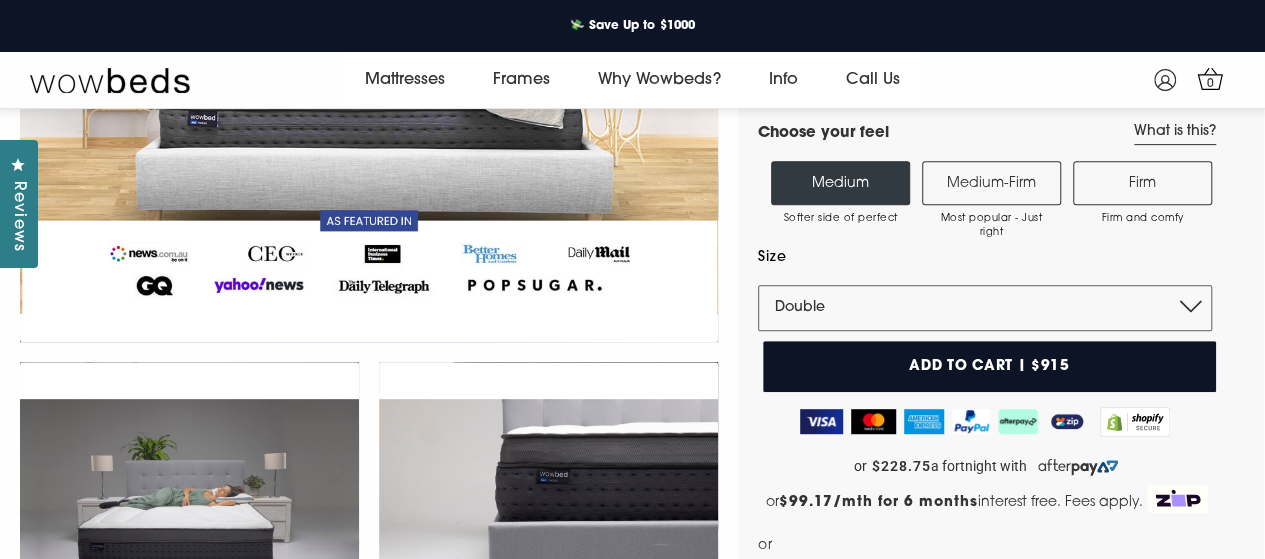 scroll, scrollTop: 475, scrollLeft: 0, axis: vertical 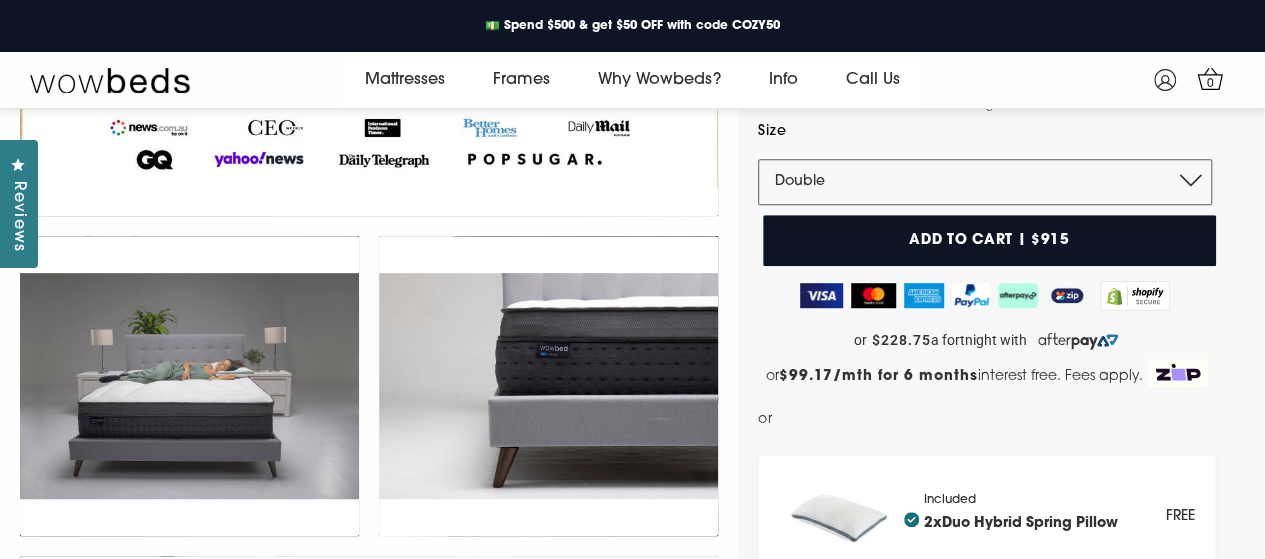 click on "or  $99.17/mth for 6 months  interest free. Fees apply." at bounding box center (954, 376) 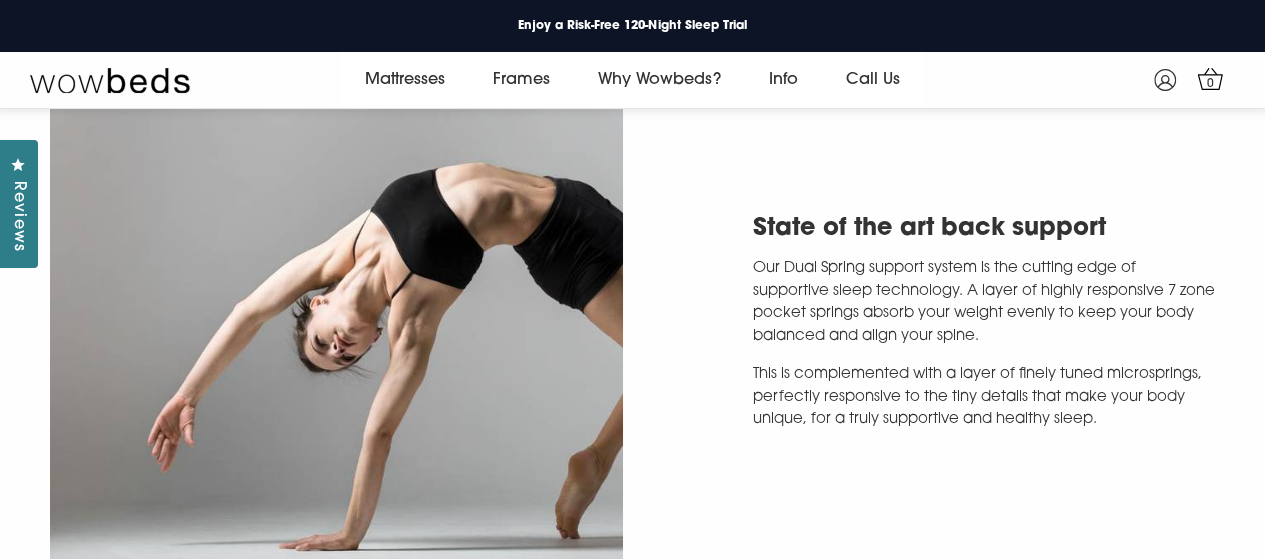 scroll, scrollTop: 3075, scrollLeft: 0, axis: vertical 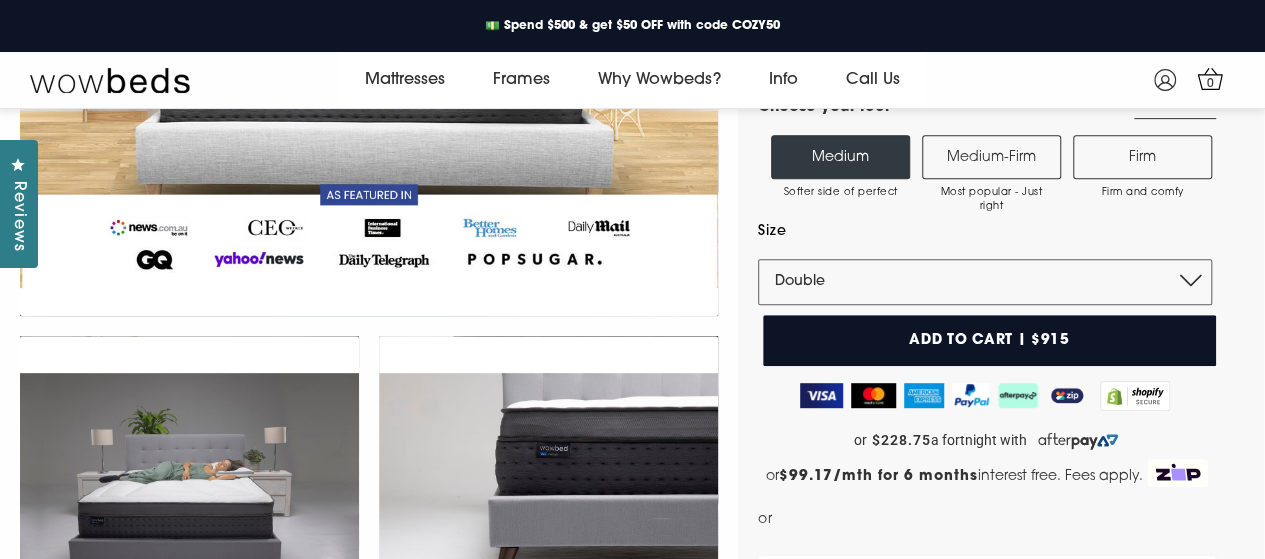 click on "Add to cart | $915" at bounding box center (989, 340) 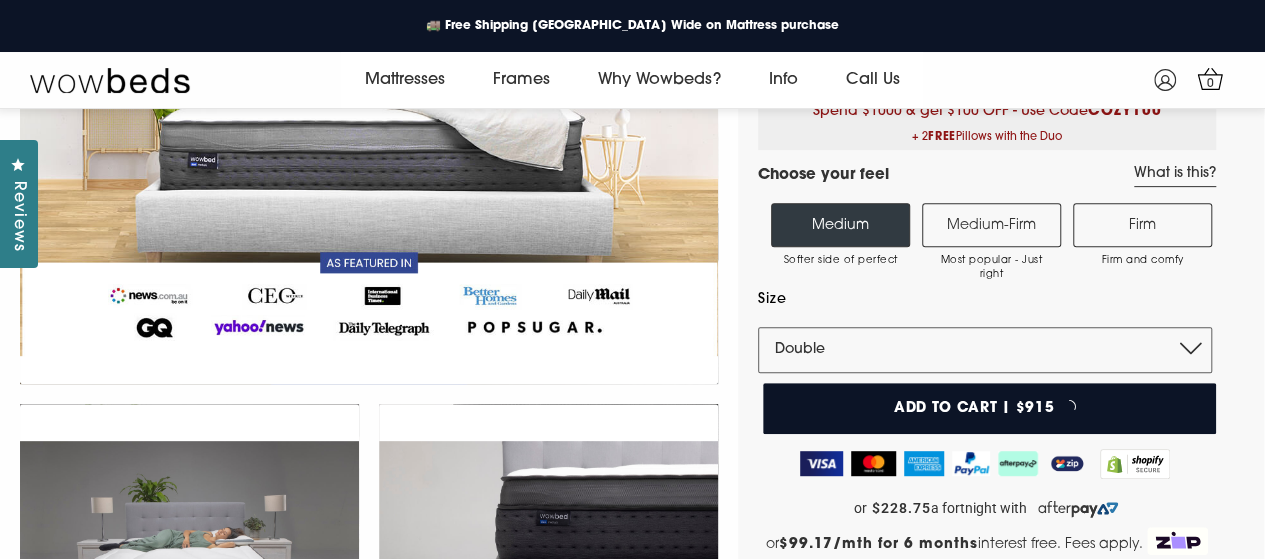 scroll, scrollTop: 375, scrollLeft: 0, axis: vertical 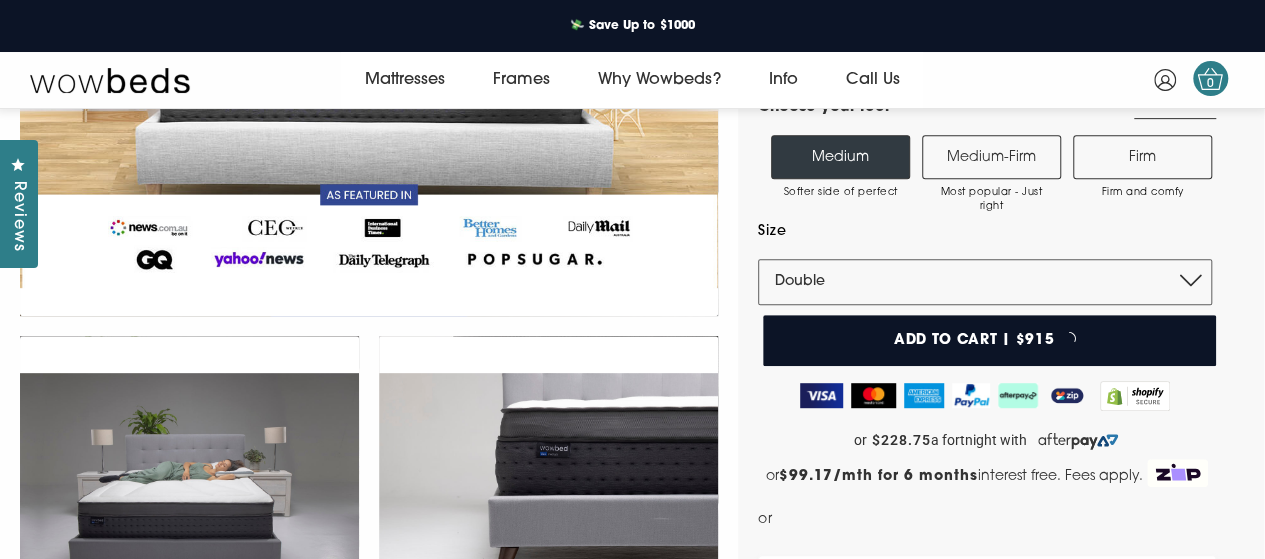 click on "0" at bounding box center [1210, 84] 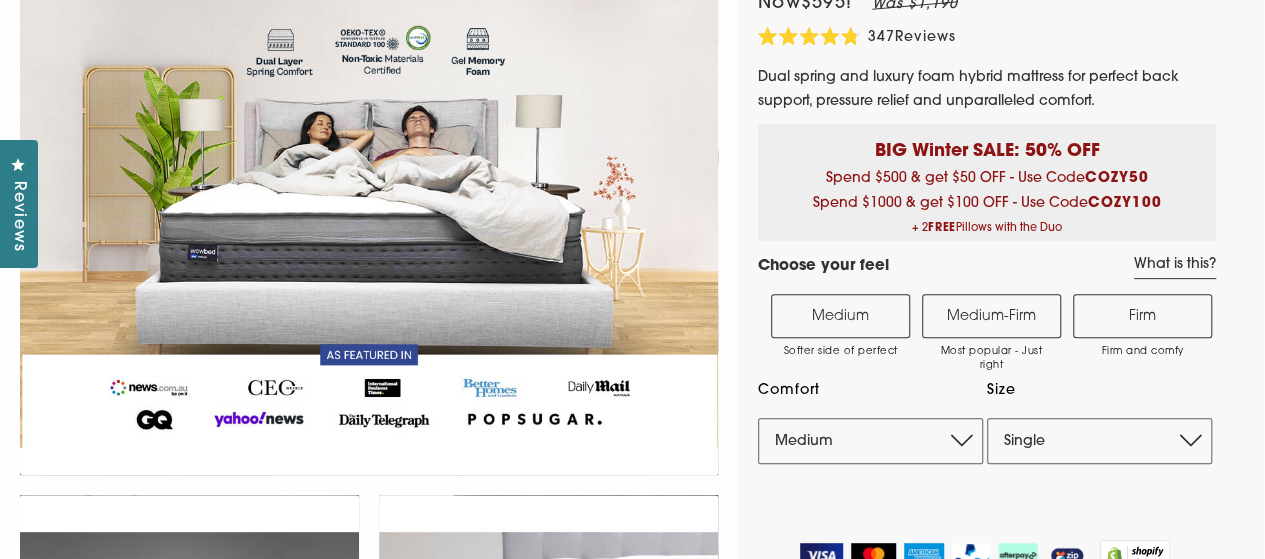 scroll, scrollTop: 300, scrollLeft: 0, axis: vertical 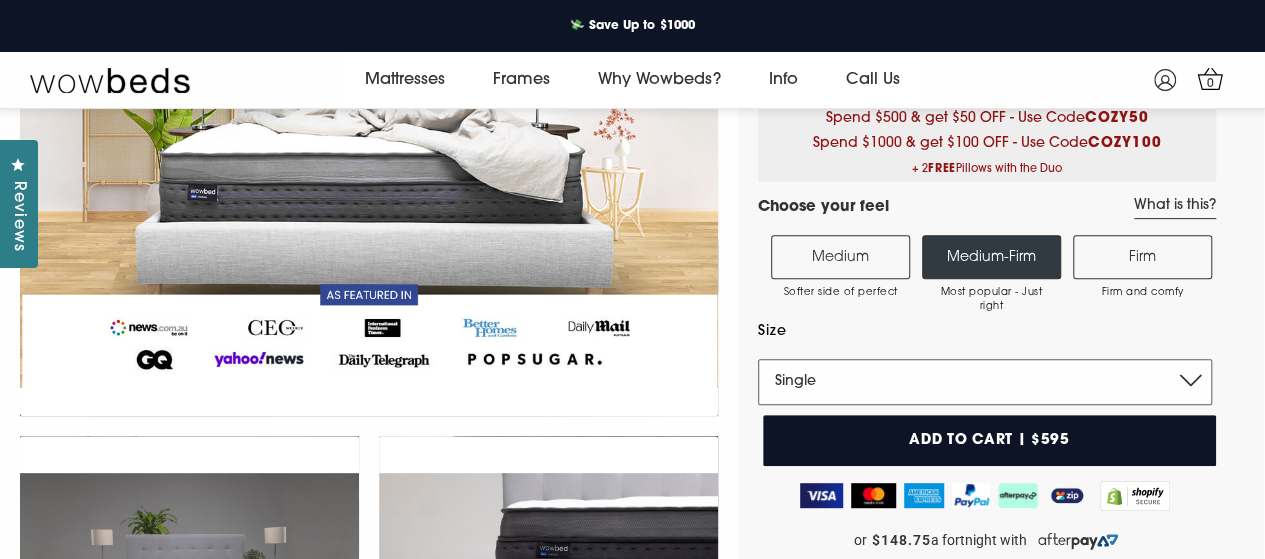 click on "Single King Single Double Queen King" at bounding box center (985, 382) 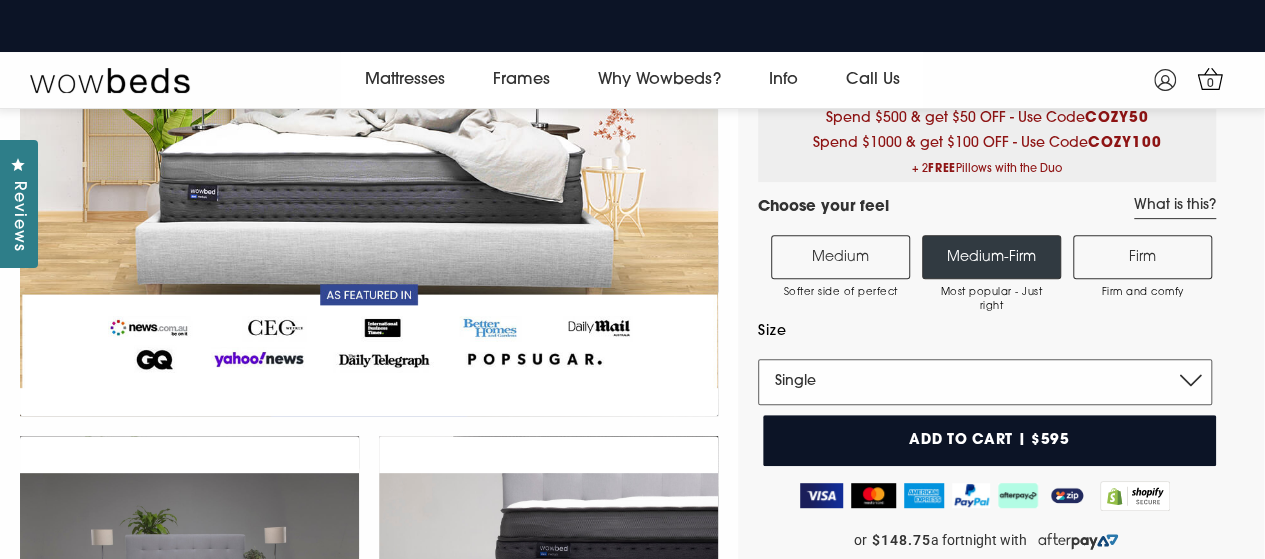 select on "Double" 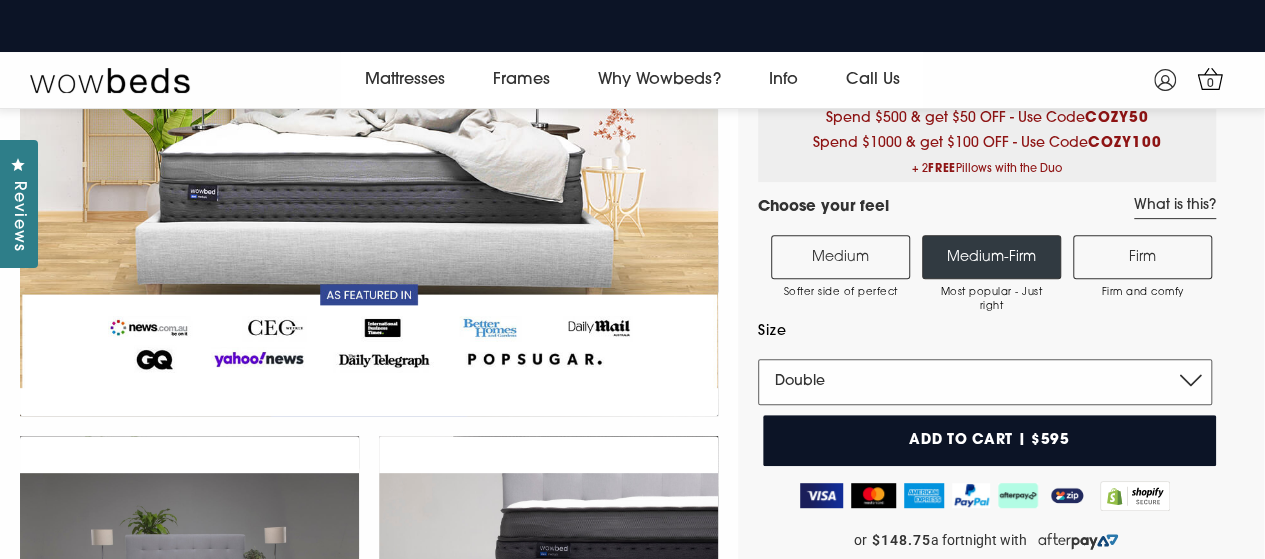 click on "Single King Single Double Queen King" at bounding box center (985, 382) 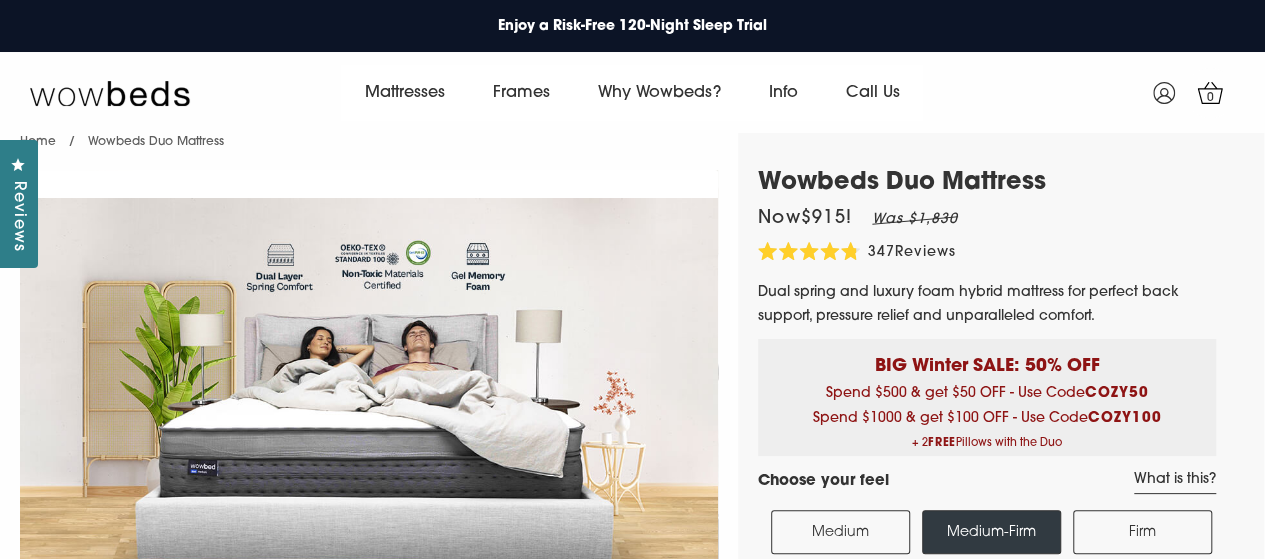 scroll, scrollTop: 0, scrollLeft: 0, axis: both 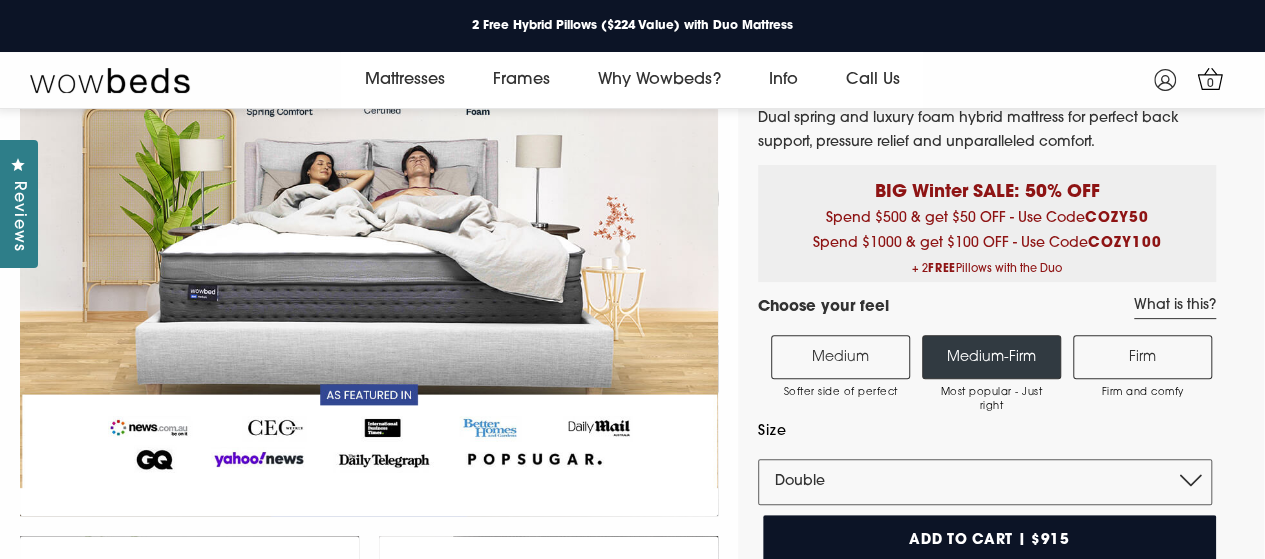 click on "Medium
Softer side of perfect" at bounding box center (840, 357) 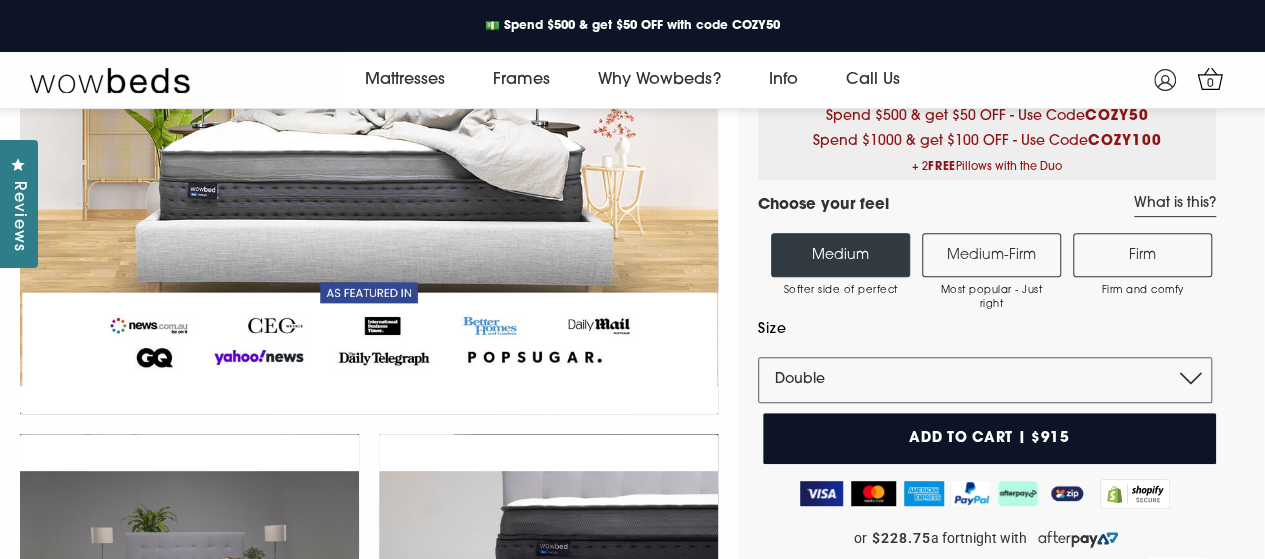 scroll, scrollTop: 375, scrollLeft: 0, axis: vertical 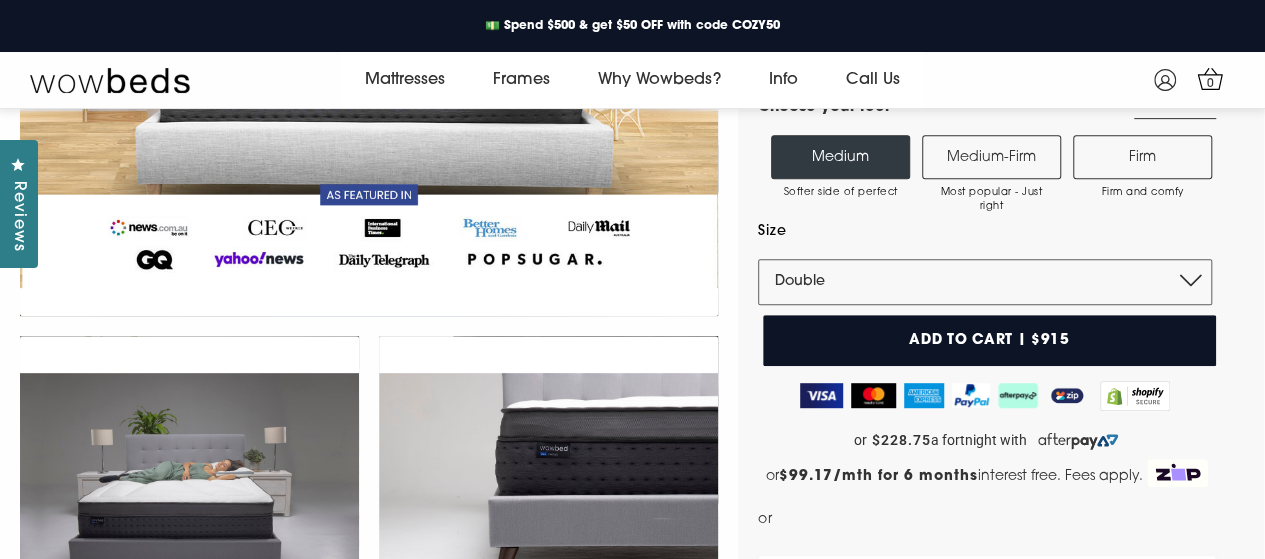 click on "Add to cart | $915" at bounding box center [989, 340] 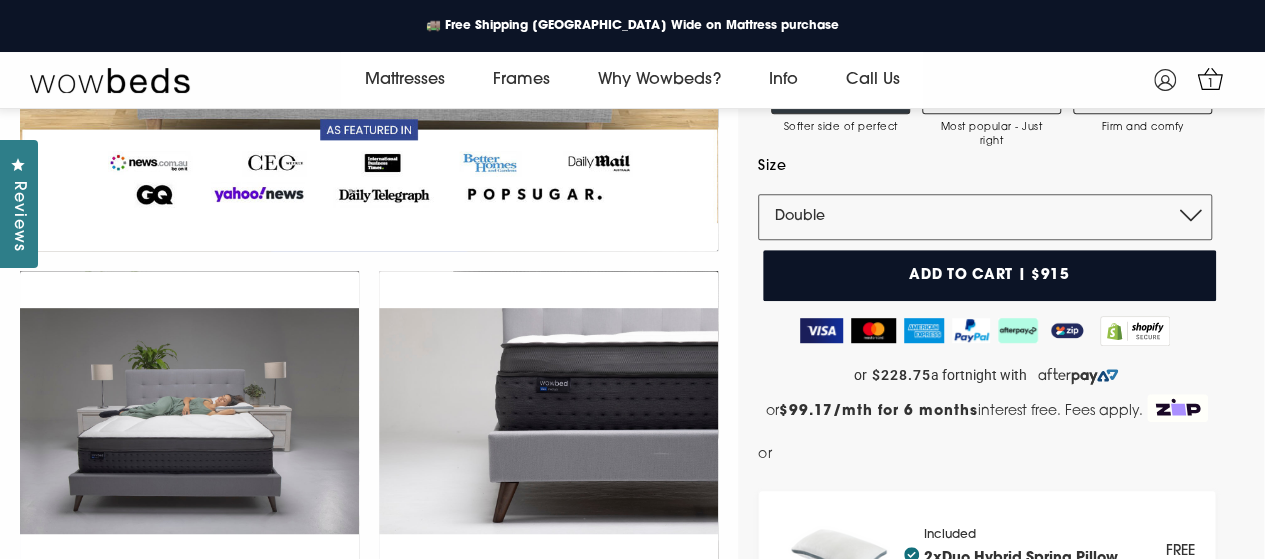 scroll, scrollTop: 475, scrollLeft: 0, axis: vertical 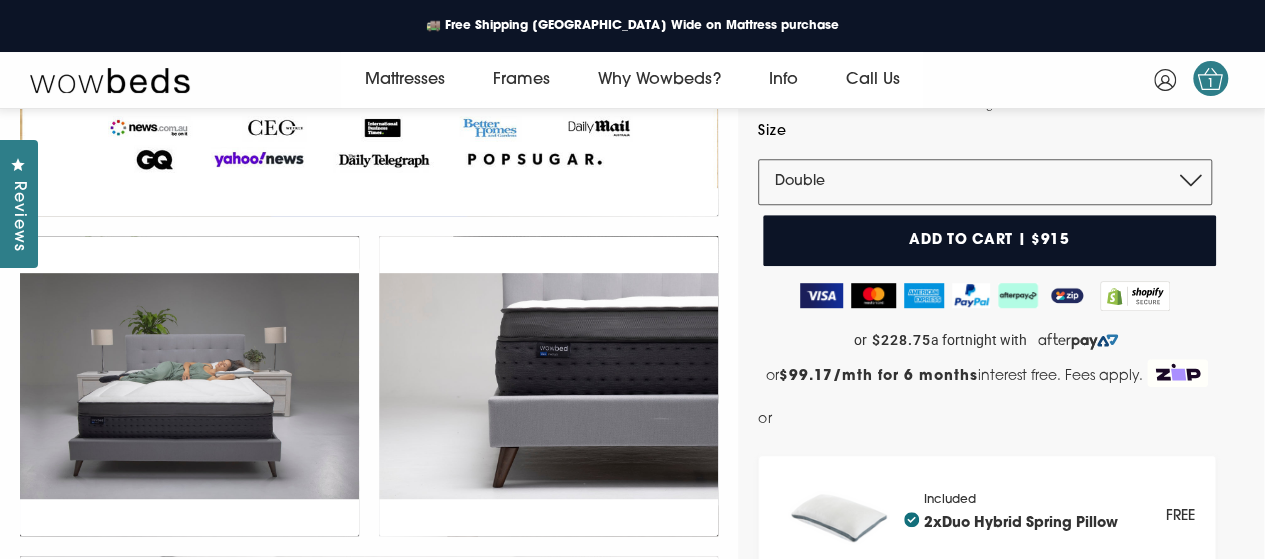 click on "1" at bounding box center (1210, 84) 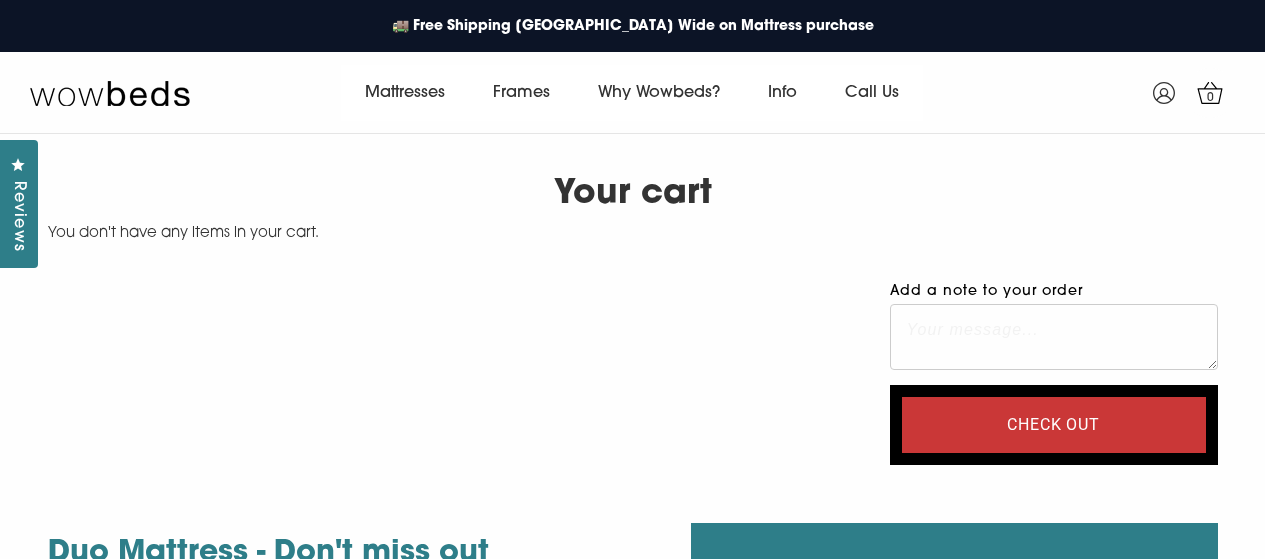 scroll, scrollTop: 0, scrollLeft: 0, axis: both 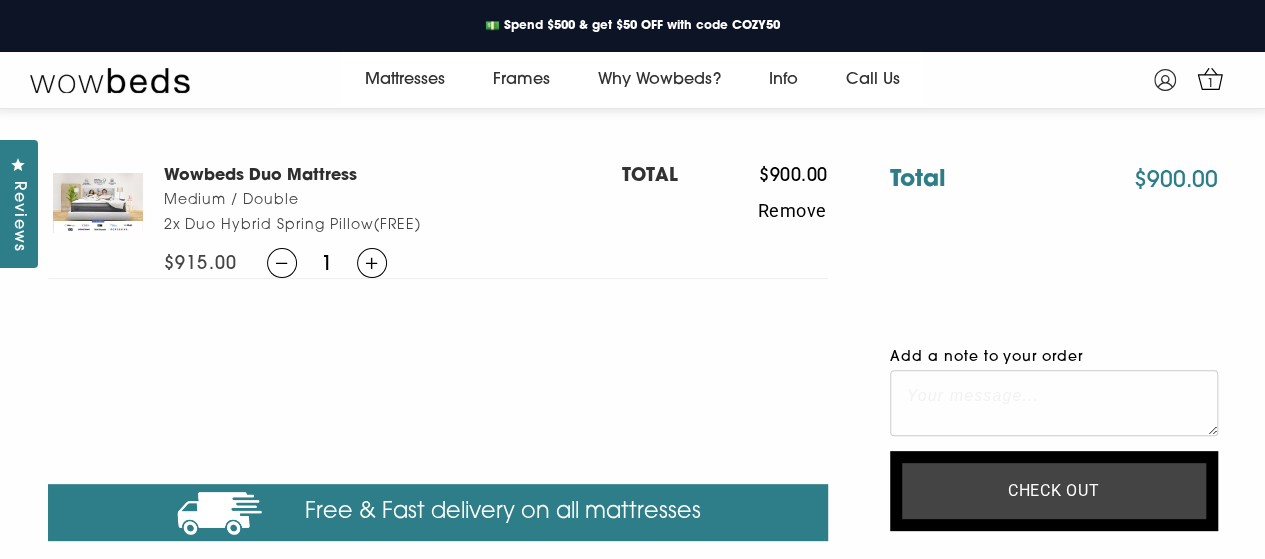 click on "Check out" at bounding box center [1054, 491] 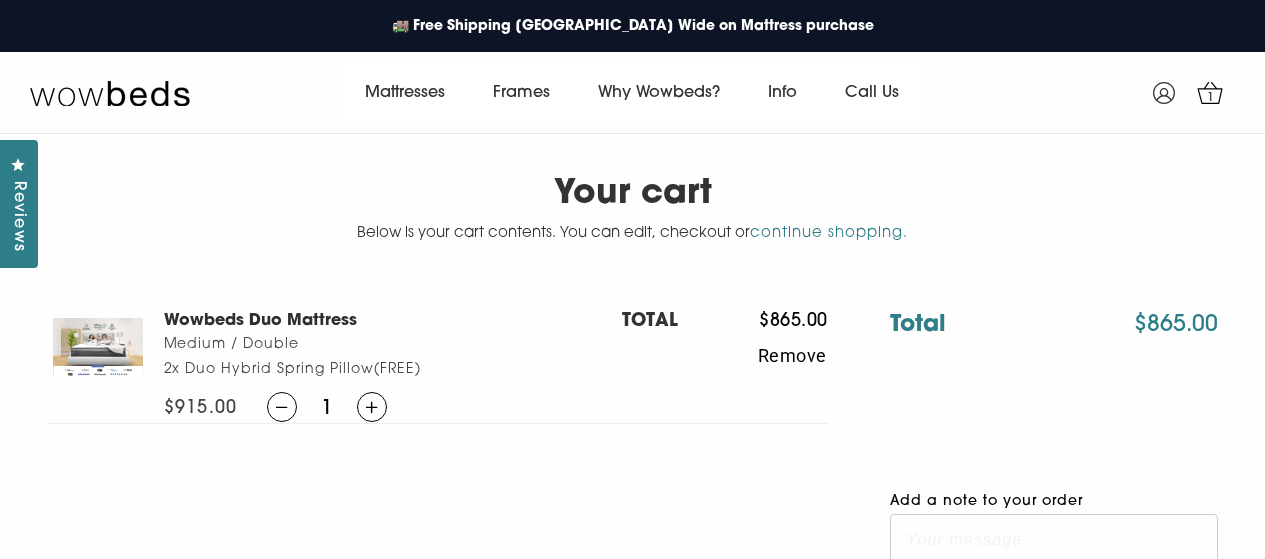 scroll, scrollTop: 146, scrollLeft: 0, axis: vertical 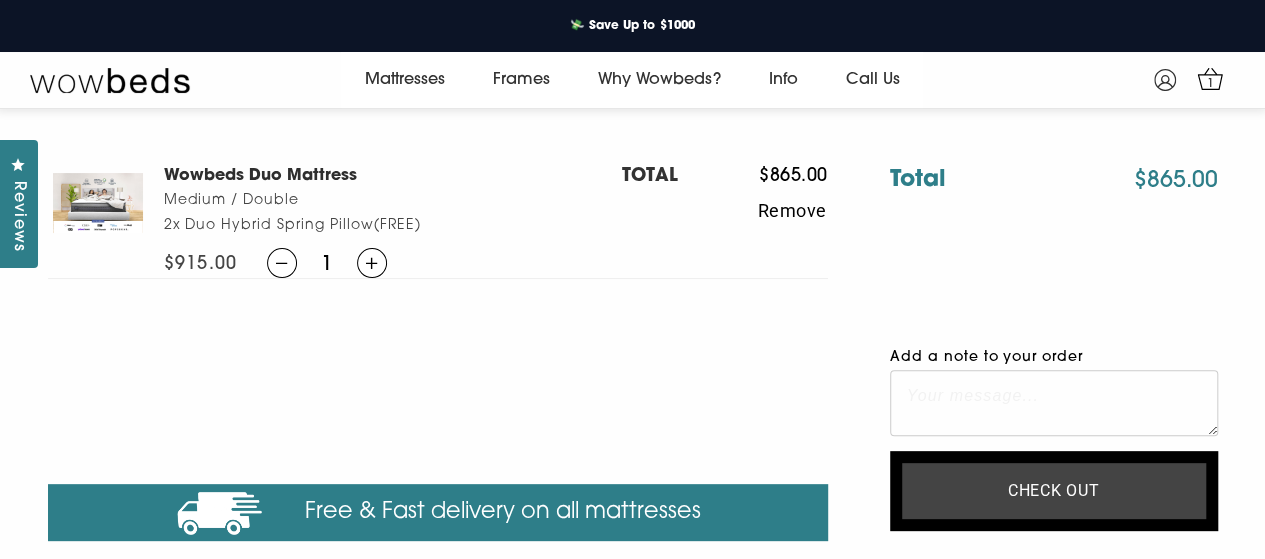click on "Check out" at bounding box center (1054, 491) 